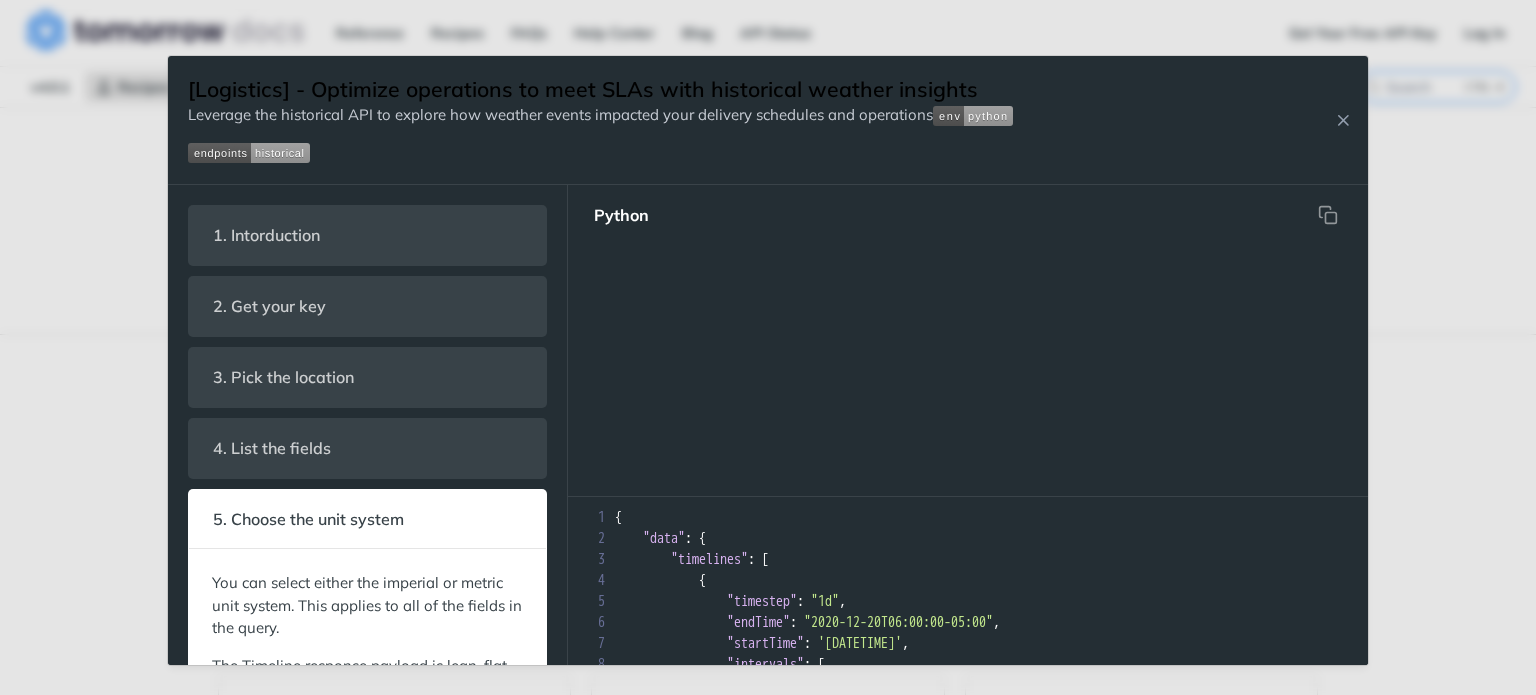 scroll, scrollTop: 156, scrollLeft: 0, axis: vertical 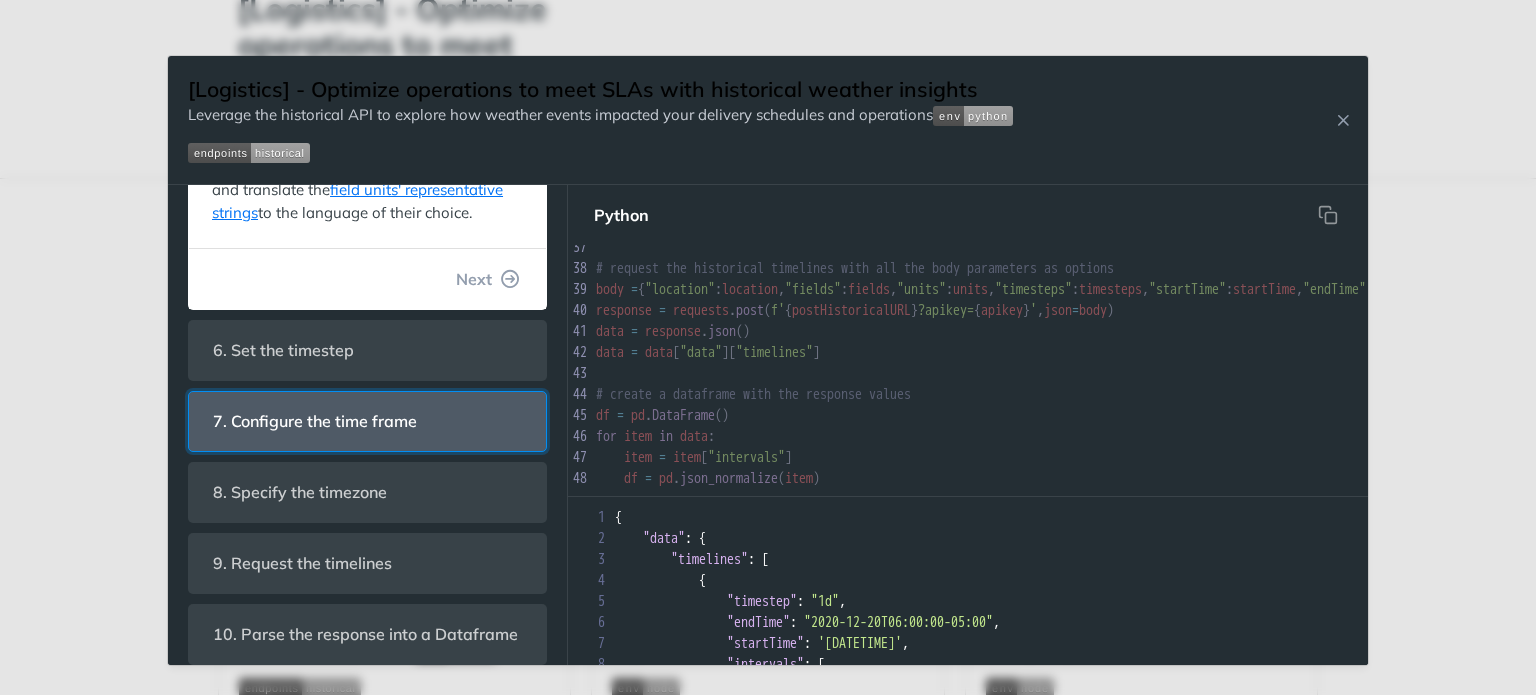 click on "7. Configure the time frame" at bounding box center [315, 421] 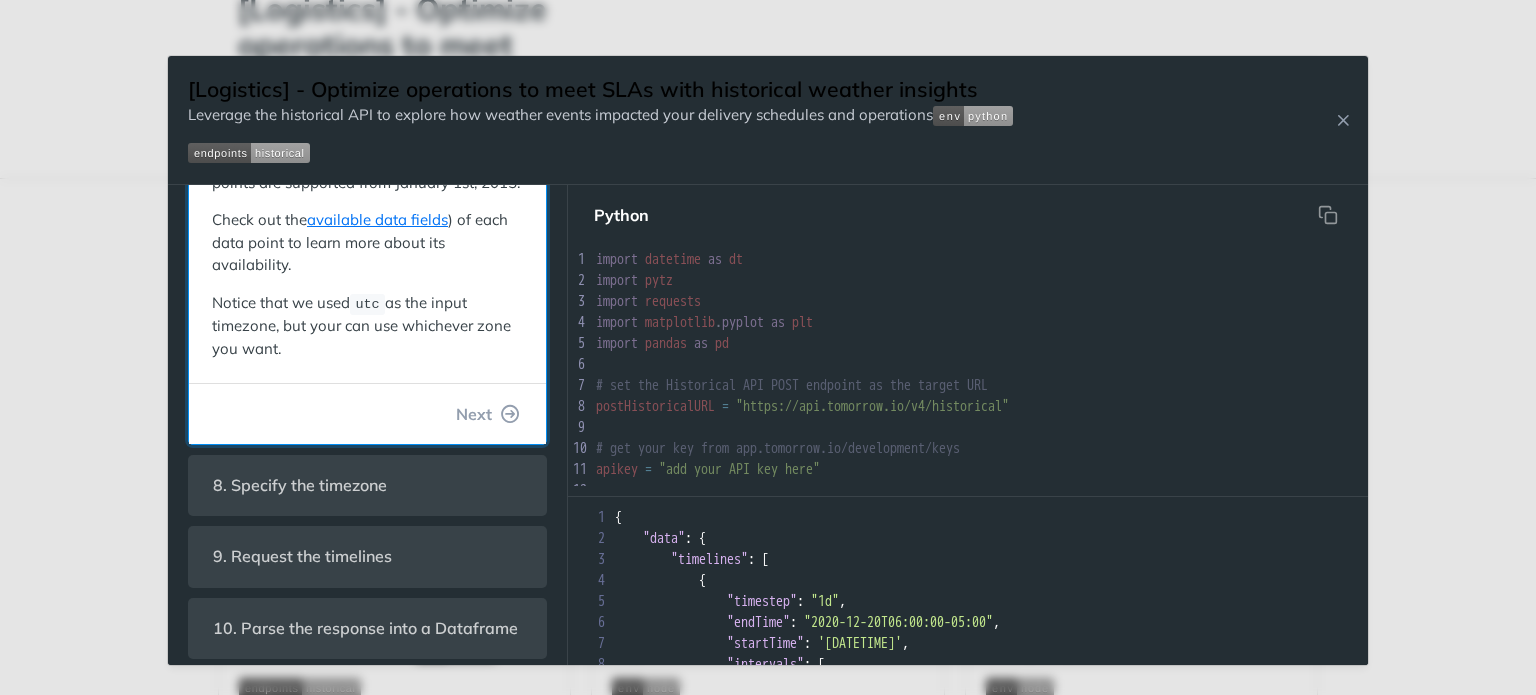 scroll, scrollTop: 515, scrollLeft: 0, axis: vertical 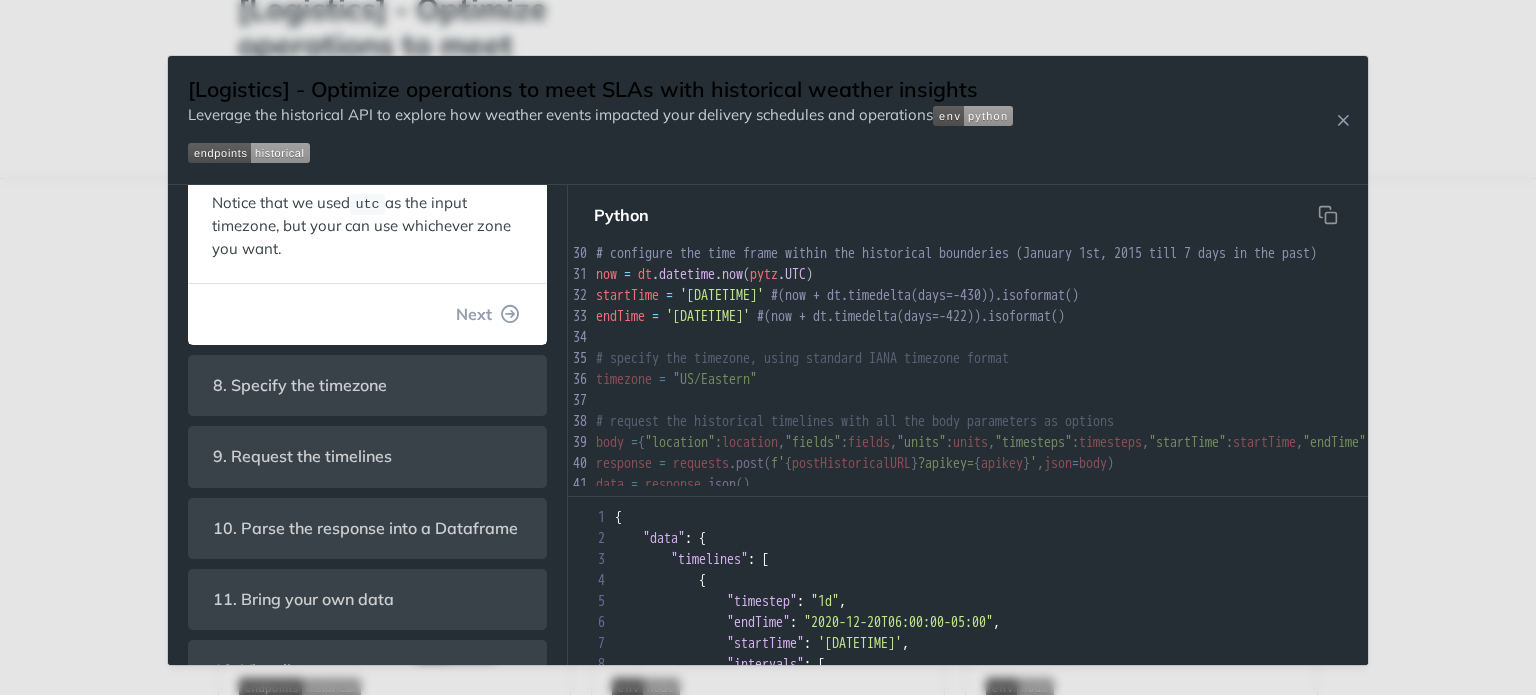 click on "datetime" at bounding box center [687, 274] 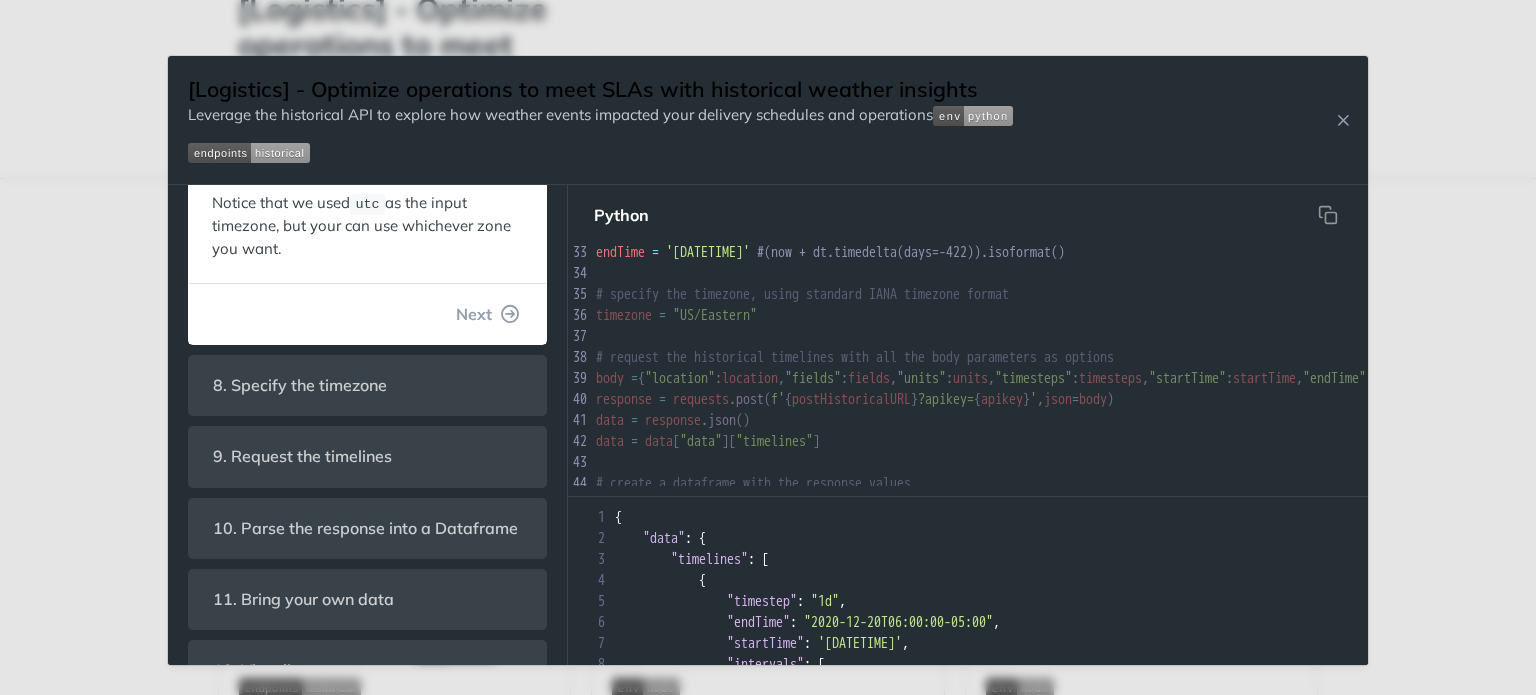 scroll, scrollTop: 715, scrollLeft: 0, axis: vertical 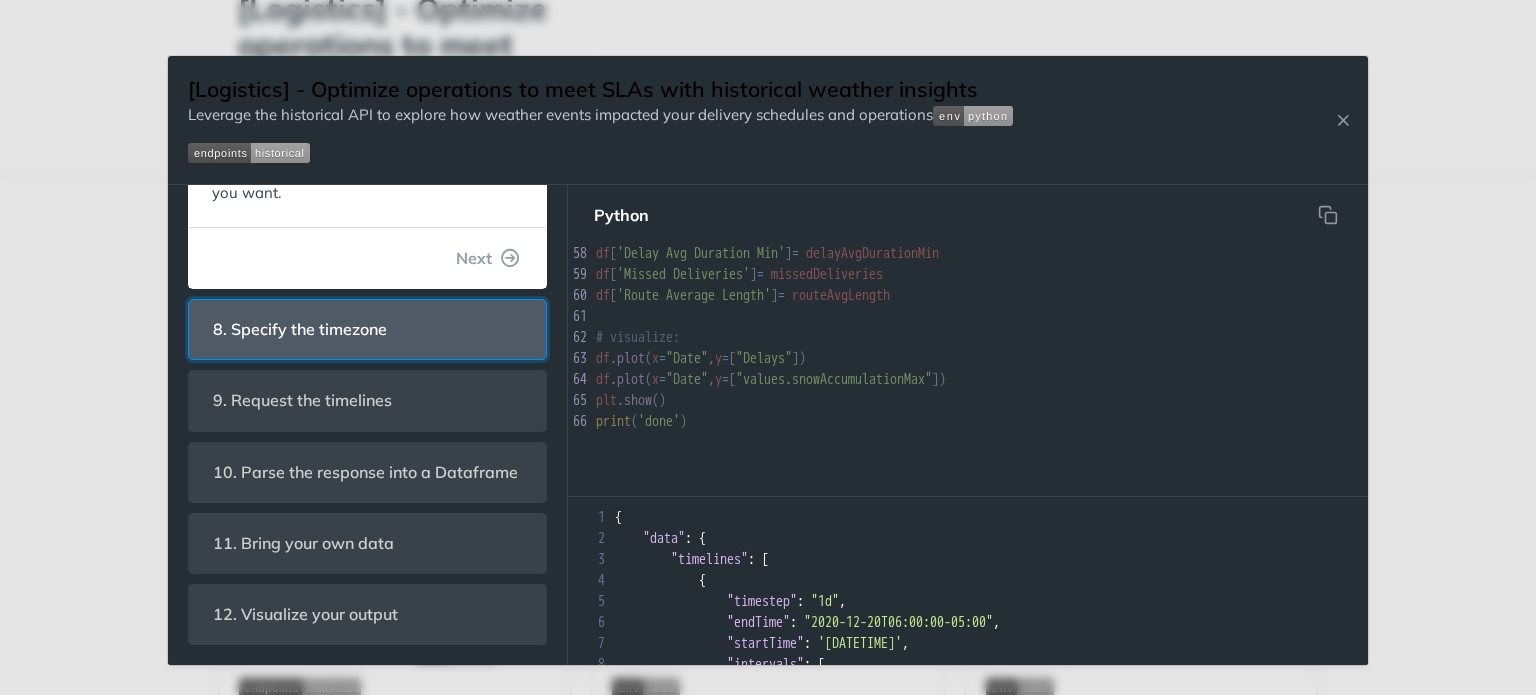 click on "8. Specify the timezone" at bounding box center (367, 329) 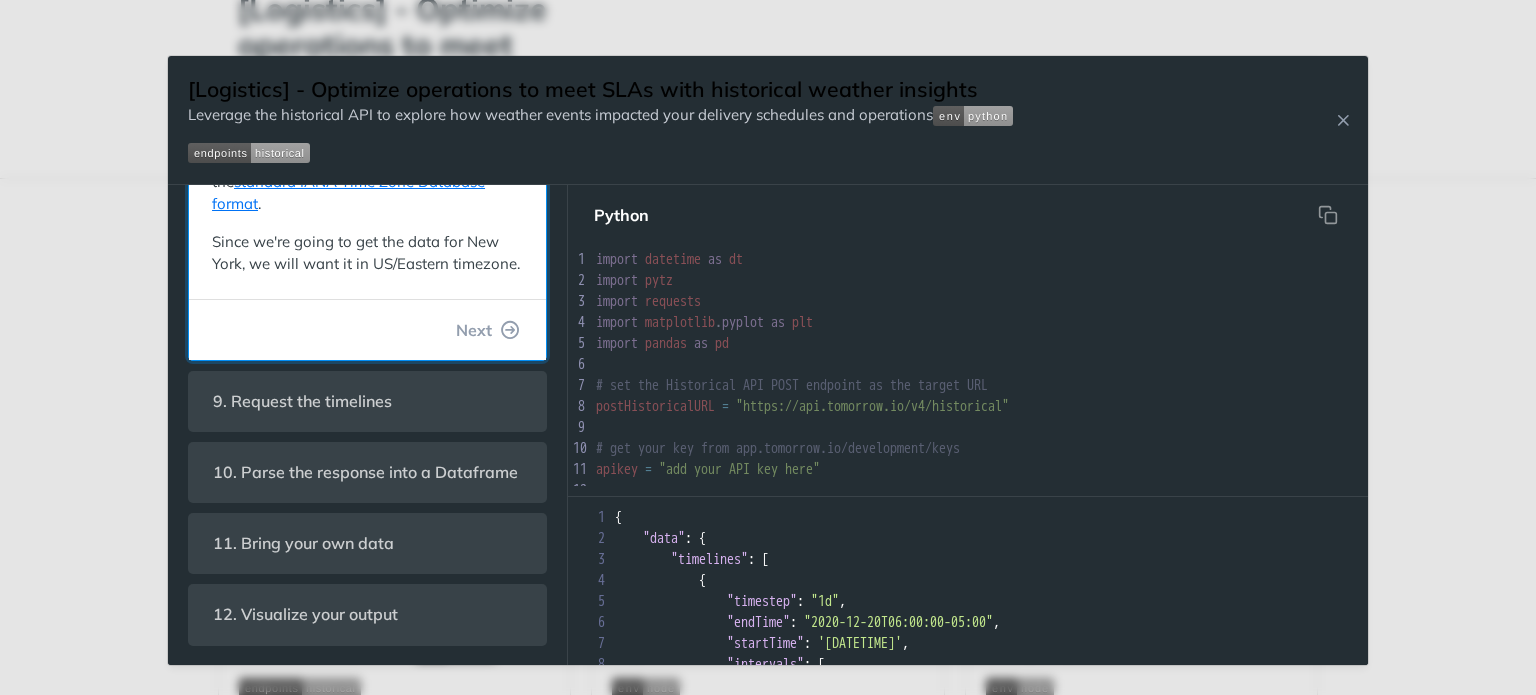 scroll, scrollTop: 743, scrollLeft: 0, axis: vertical 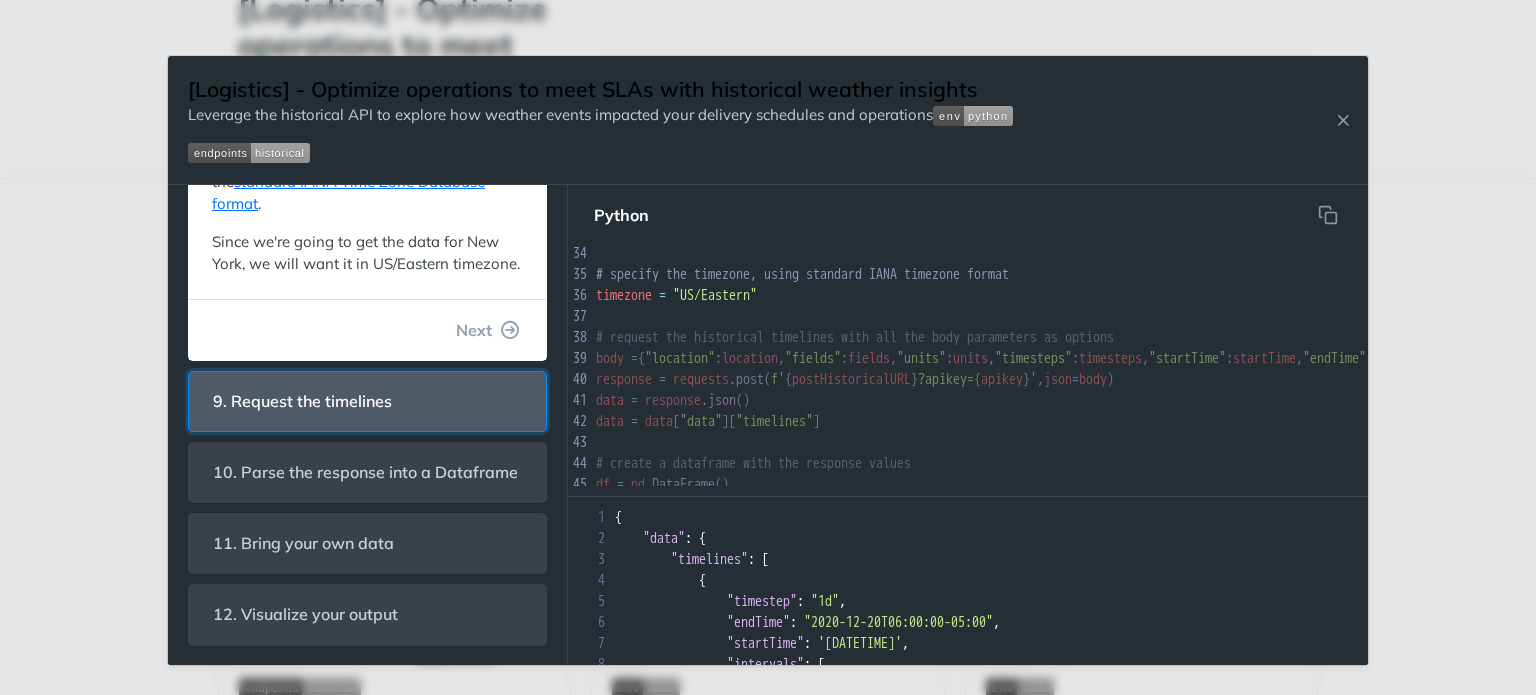 click on "9. Request the timelines" at bounding box center (302, 401) 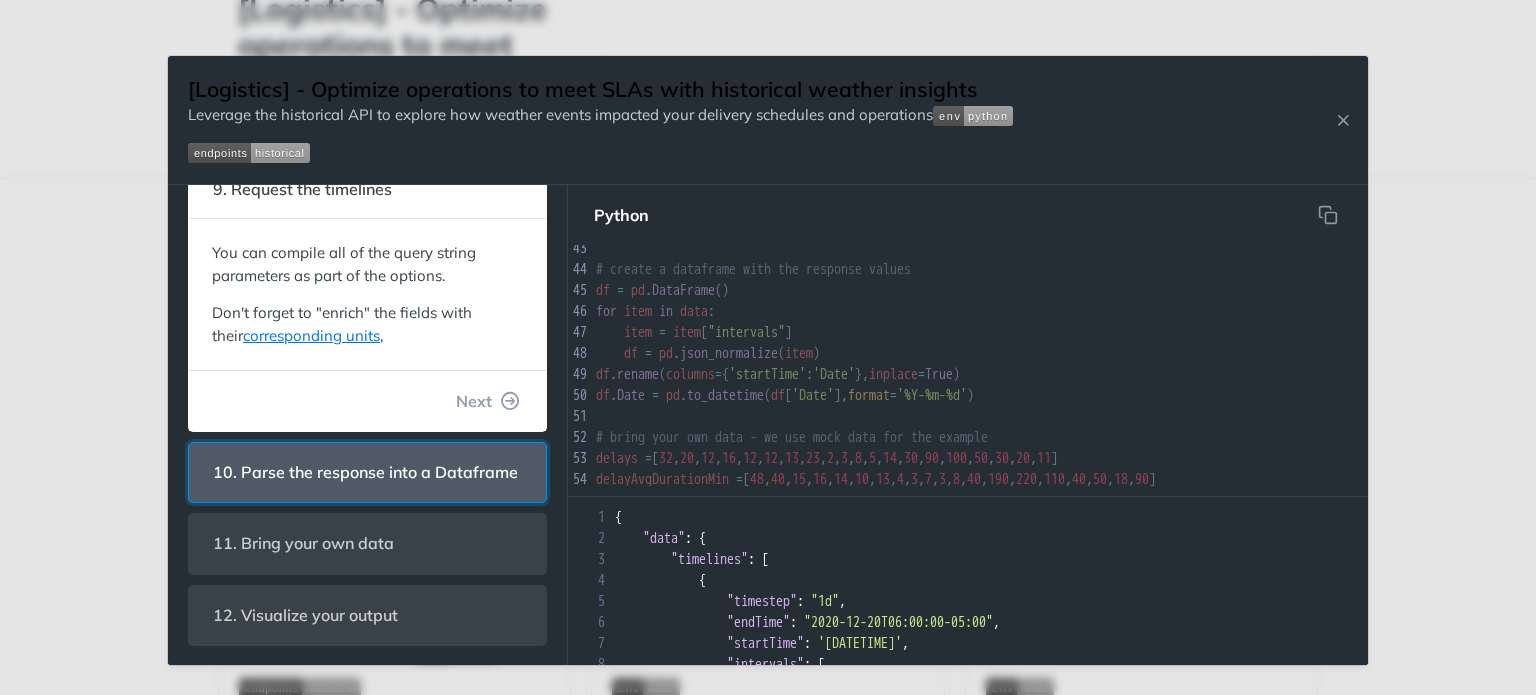 click on "10. Parse the response into a Dataframe" at bounding box center (365, 472) 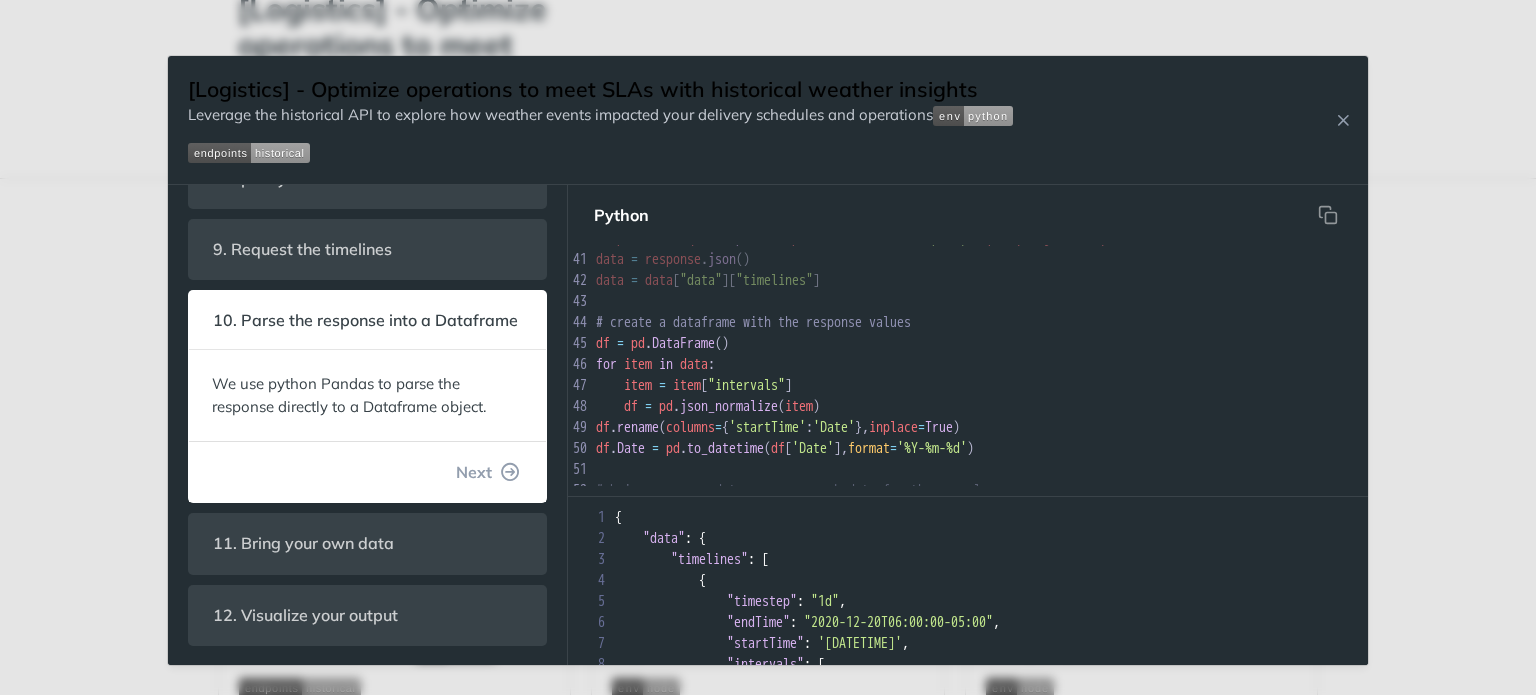 click on "item   =   item [ "intervals" ]" at bounding box center [1155, 385] 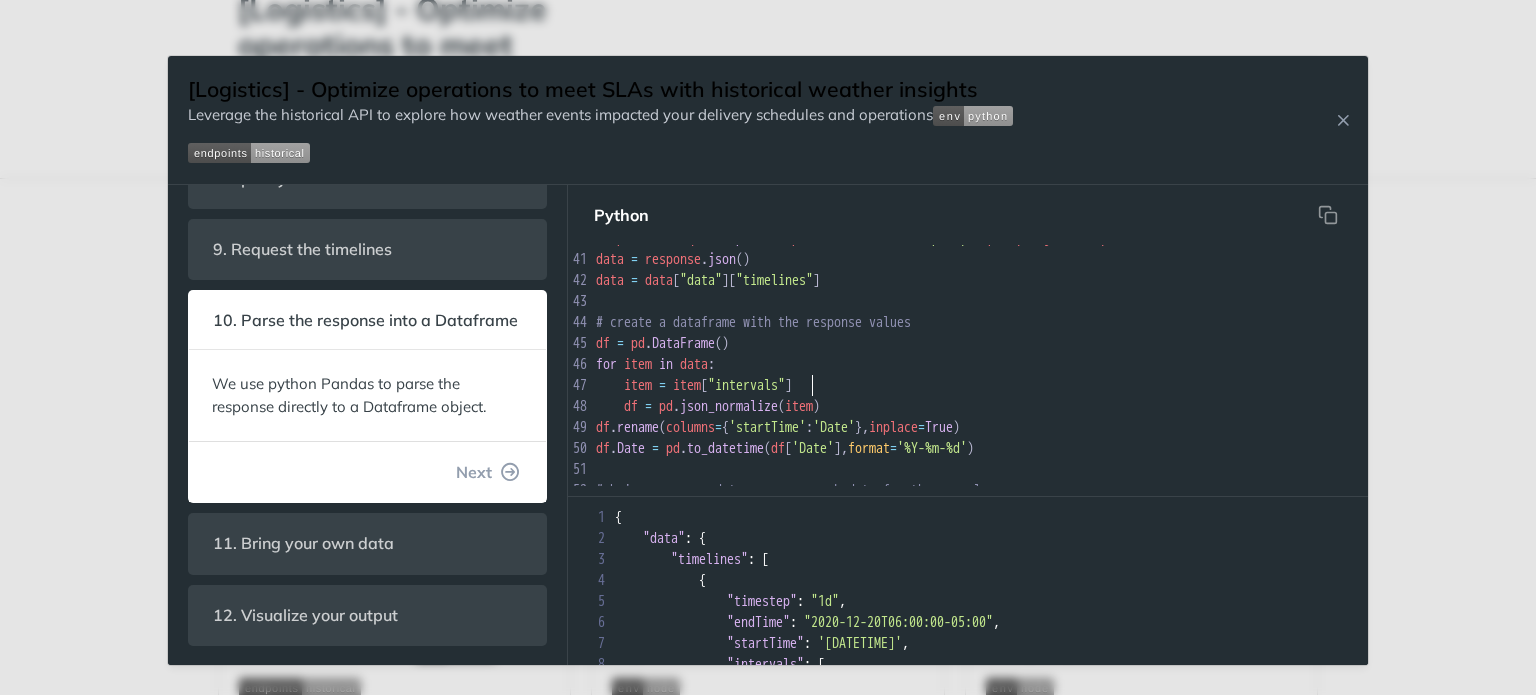 type on ""]" 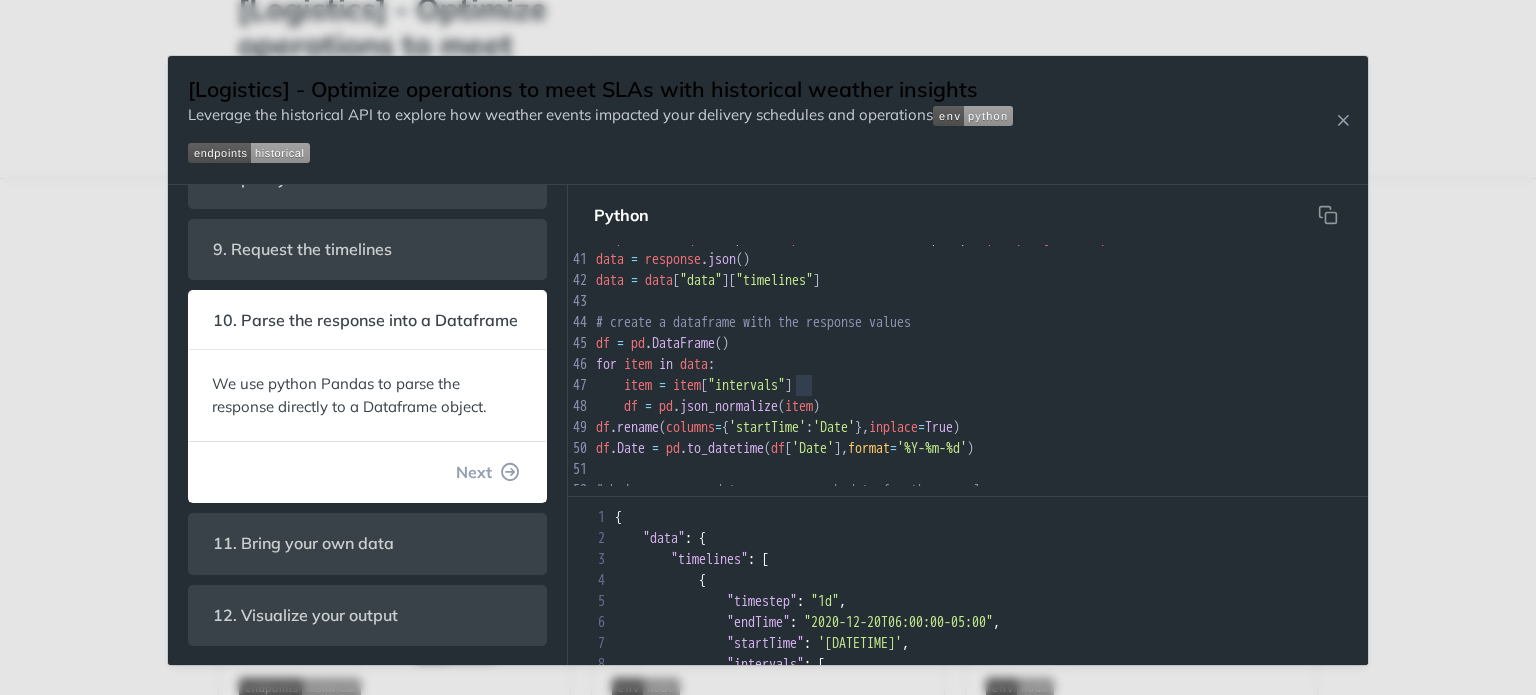 click on "item   =   item [ "intervals" ]" at bounding box center (1155, 385) 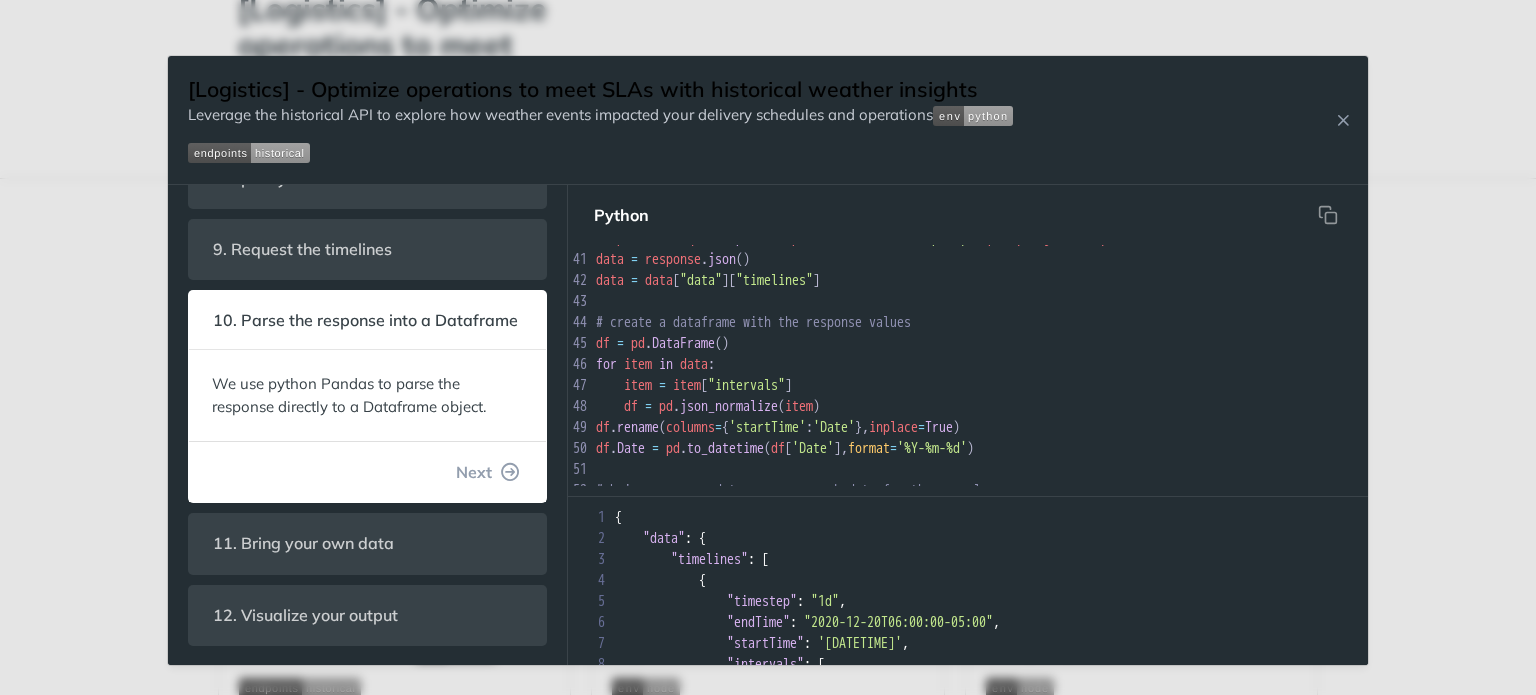 click on "df   =   pd . json_normalize ( item )" at bounding box center [1155, 406] 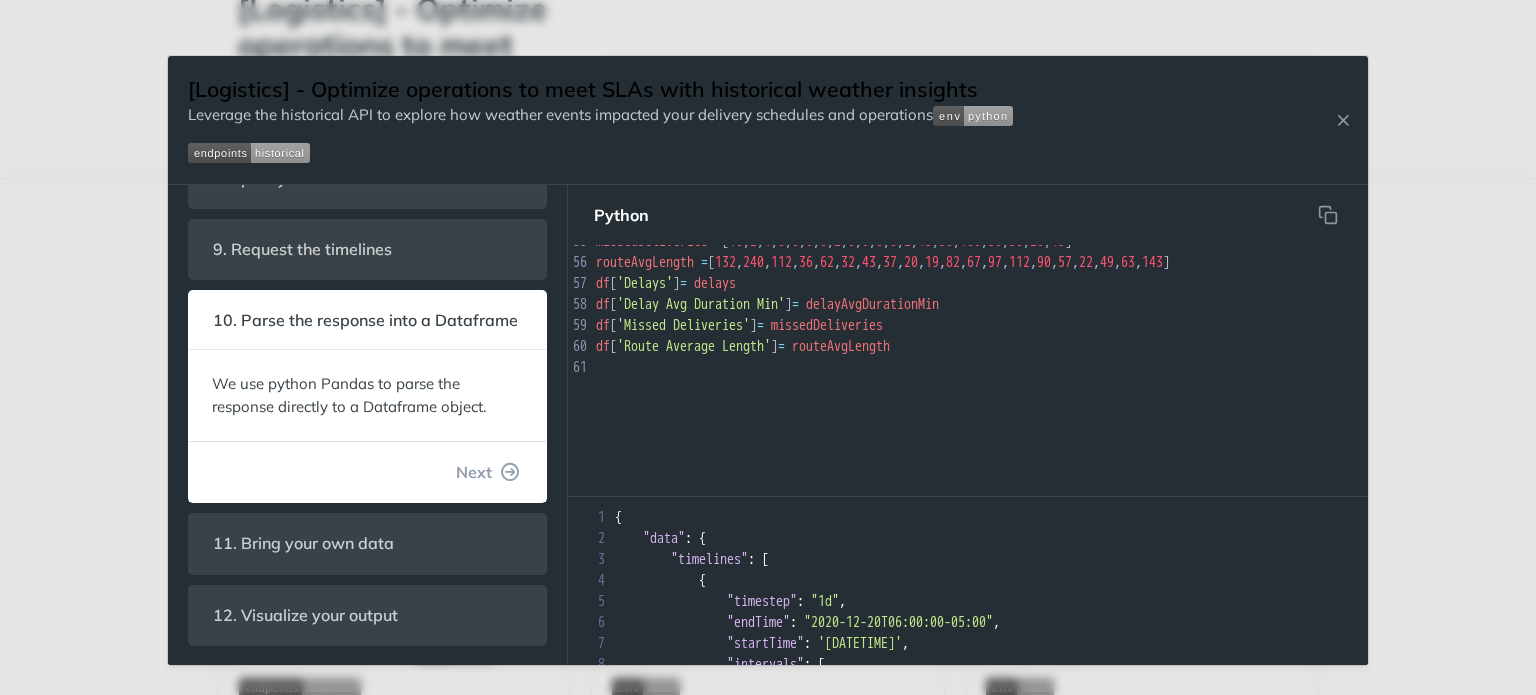 type on "# bring your own data - we use mock data for the example
delays = [32, 20, 12, 16, 12, 12, 13, 23, 2, 3, 8, 5, 14, 30, 90, 100, 50, 30, 20, 11]
delayAvgDurationMin = [48, 40, 15, 16, 14, 10, 13, 4, 3, 7, 3, 8, 40, 190, 220, 110, 40, 50, 18, 90]
missedDeliveries = [10, 2, 1, 0, 0, 0, 0, 2, 0, 0, 0, 0, 2, 15, 90, 100, 50, 30, 20, 45]
routeAvgLength = [132, 240, 112, 36, 62, 32, 43, 37, 20, 19, 82, 67, 97, 112, 90, 57, 22, 49, 63, 143]
df['Delays'] = delays
df['Delay Avg Duration Min'] = delayAvgDurationMin
df['Missed Deliveries'] = missedDeliveries
df['Route Average Length'] = routeAvgLength
# visualize:
df.plot(x="Date", y=["Delays"])
df.plot(x="Date", y=["values.snowAccumulationMax"])
plt.show()
print('done')" 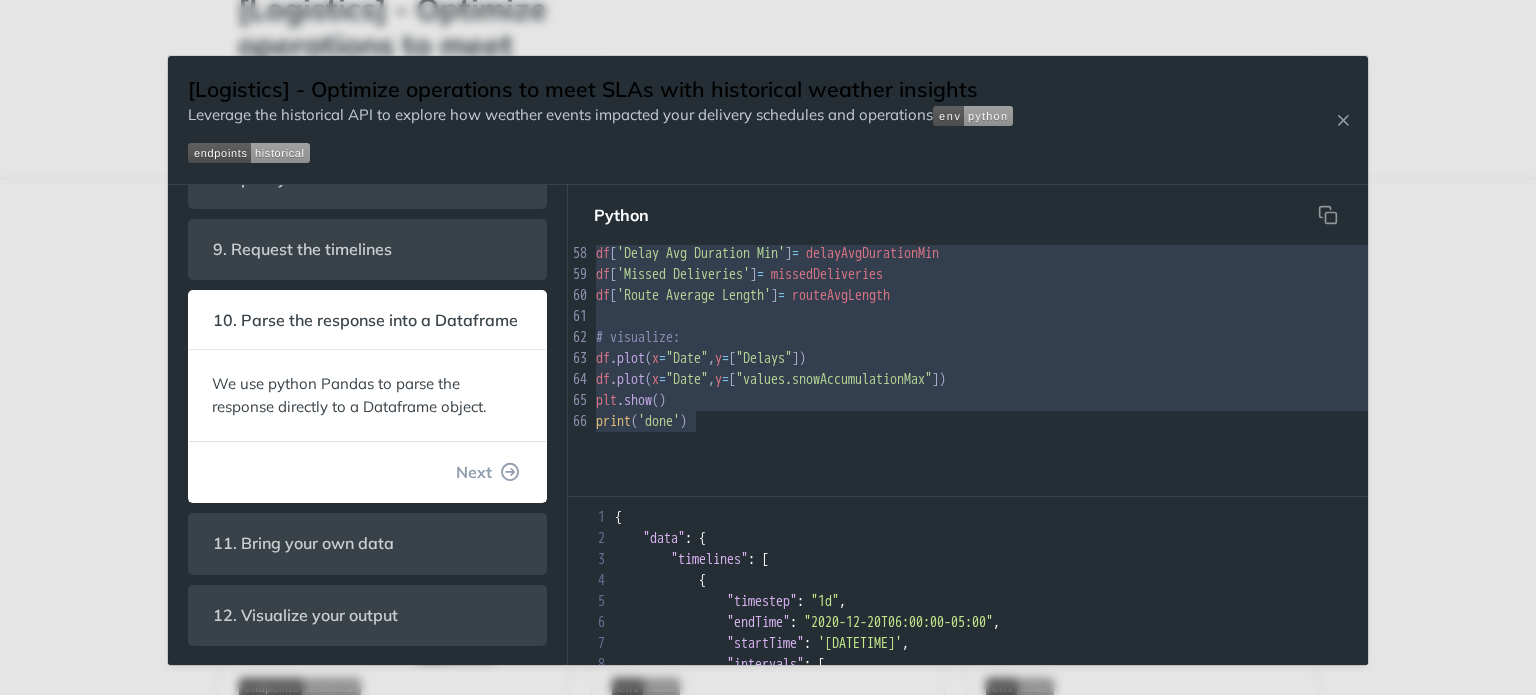 drag, startPoint x: 1030, startPoint y: 457, endPoint x: 979, endPoint y: 438, distance: 54.42426 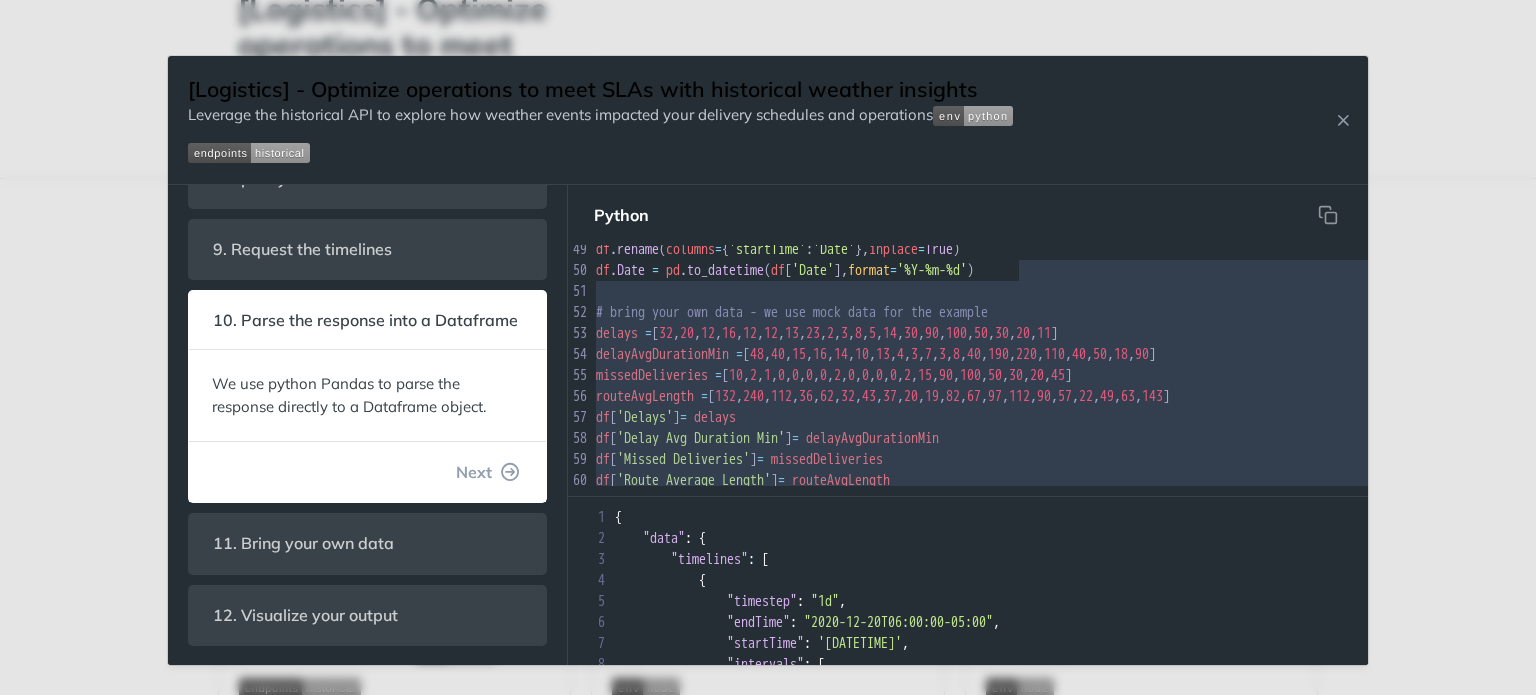 click on "1. Intorduction With our Historical endpoint, you can query weather data from January 1st, 2015.
This tool will help you understand what kind of weather events are causing operational disruptions.
In this guide, we'll walk you through collecting weather data from Tomorrow.io historical API and bring your own data, to look for correlation between weather events and specific operation disruption.
We will use the following weather data:
Total precipitation accumulation
Wind Speed
Wind Guest
Wind Direction
Snow Accumulation
We will use the following Logistics operation data:
Shipping Delays
Average Delay Duration
Missed Deliveries
Average Route Length
2. Get your key Before we begin, make sure to  signup to our platform  and, once logged in,  grab your key . 3. Pick the location In this type of call, you can use any  types of location
In your tool, you can change this per query dynamically, though we chose to only get the weather data for a point location in New York. here" at bounding box center [367, 148] 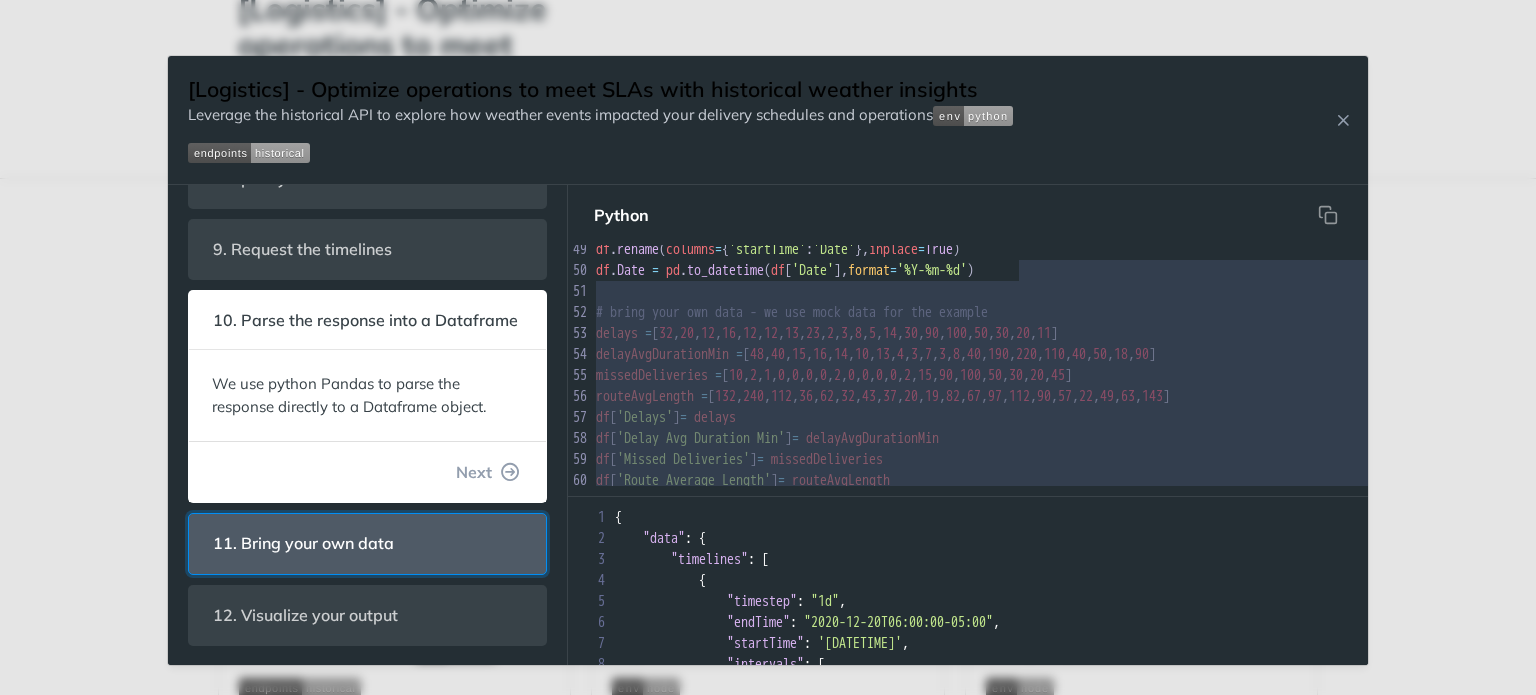 click on "11. Bring your own data" at bounding box center (367, 543) 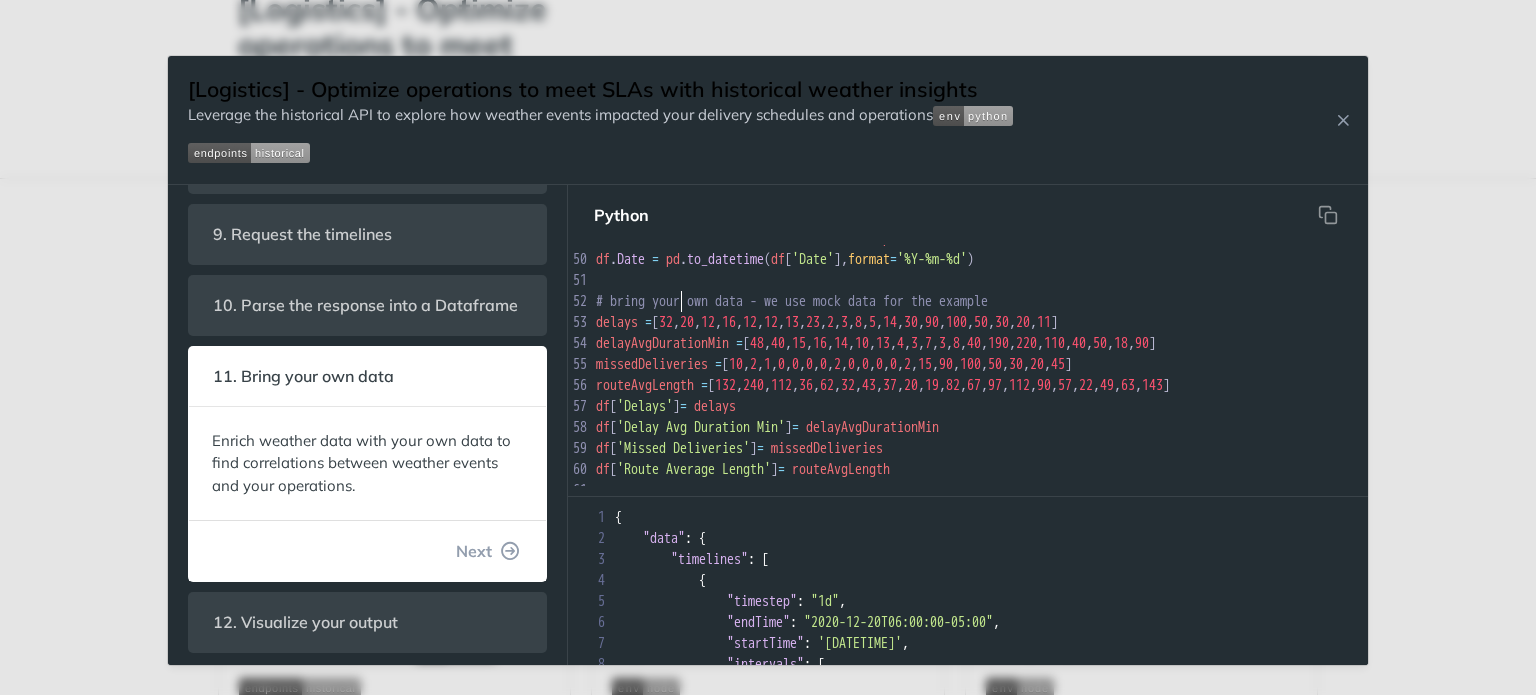 click on "# bring your own data - we use mock data for the example" at bounding box center (1155, 301) 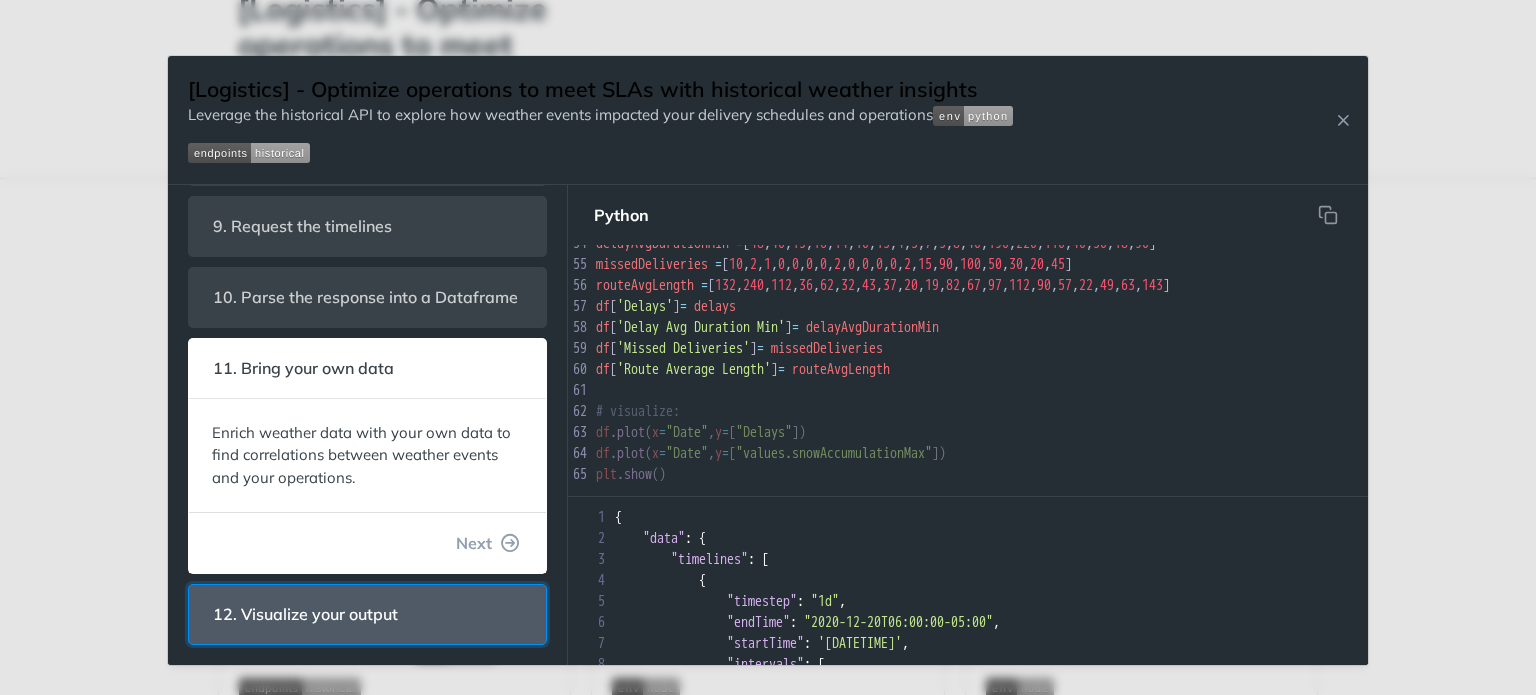 click on "12. Visualize your output" at bounding box center [305, 614] 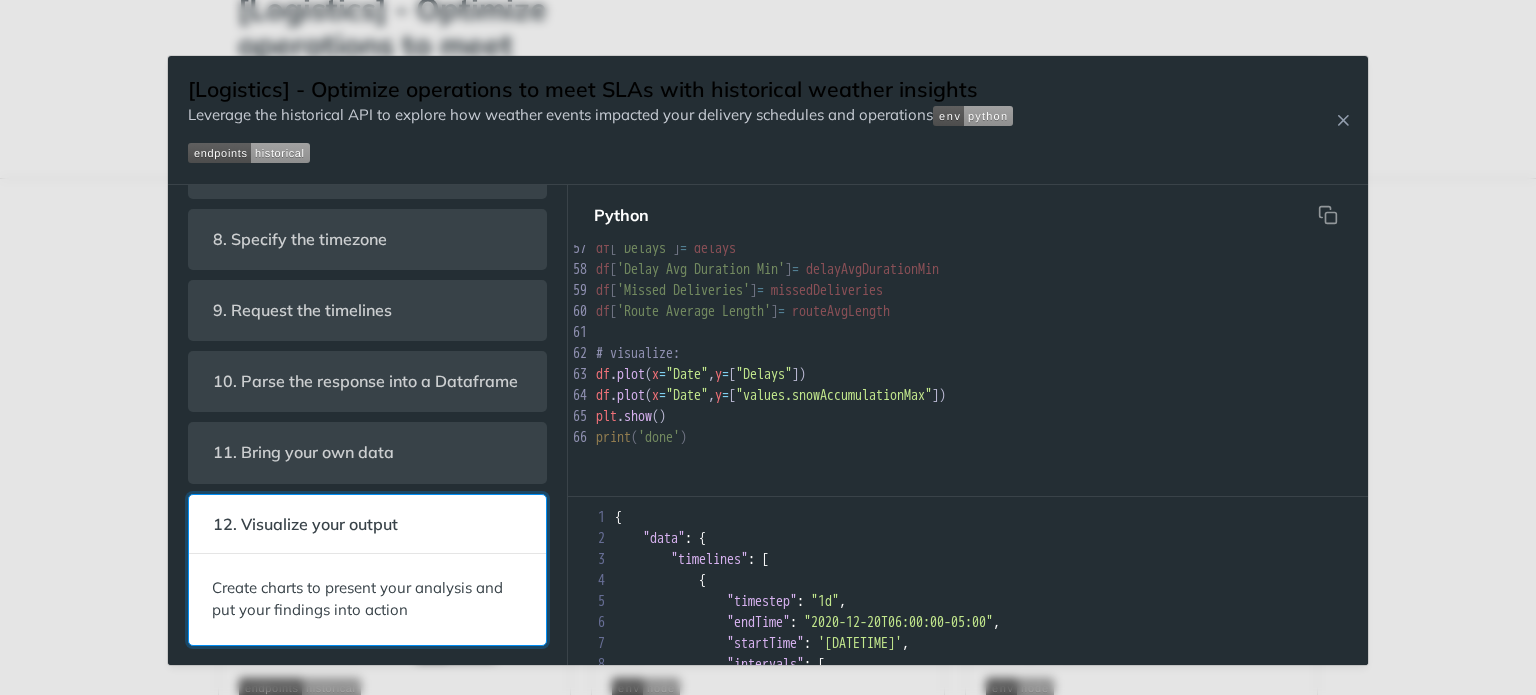 scroll, scrollTop: 1203, scrollLeft: 0, axis: vertical 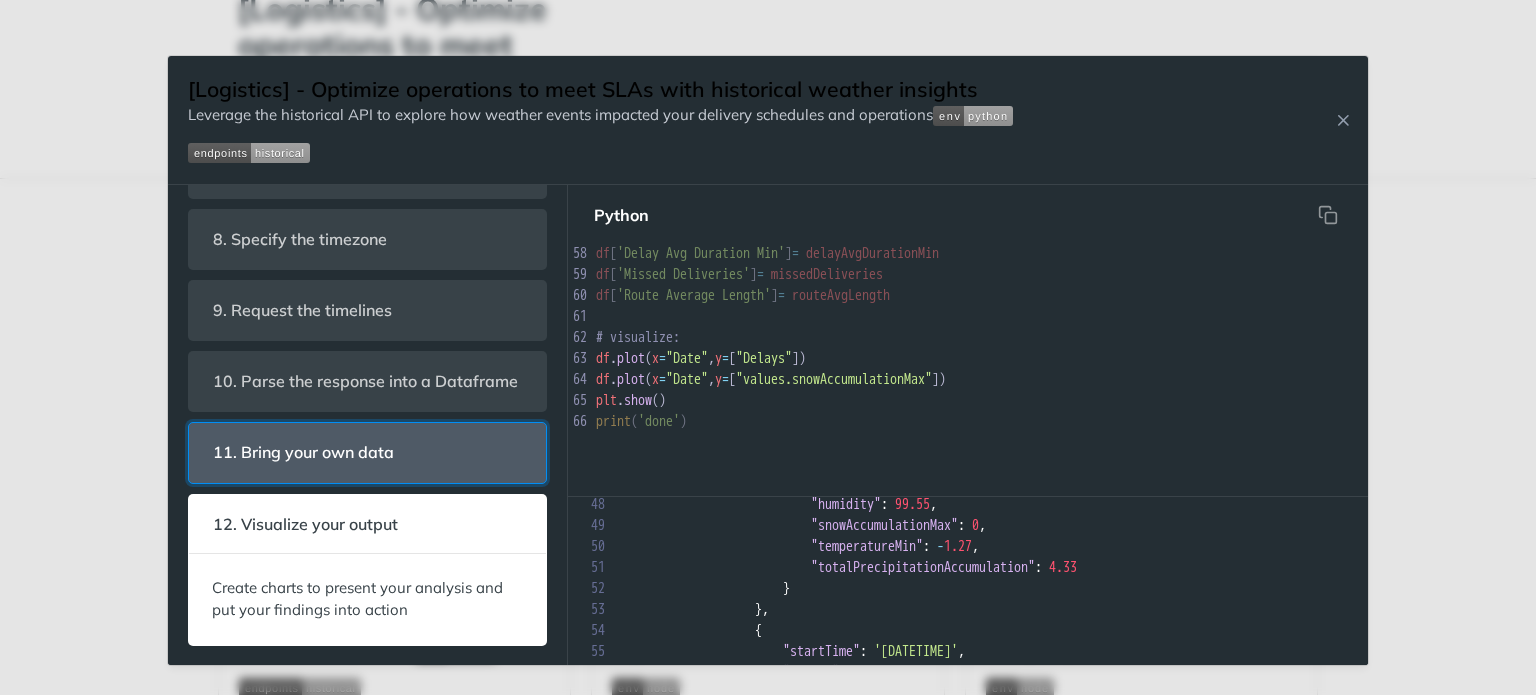 click on "11. Bring your own data" at bounding box center [367, 452] 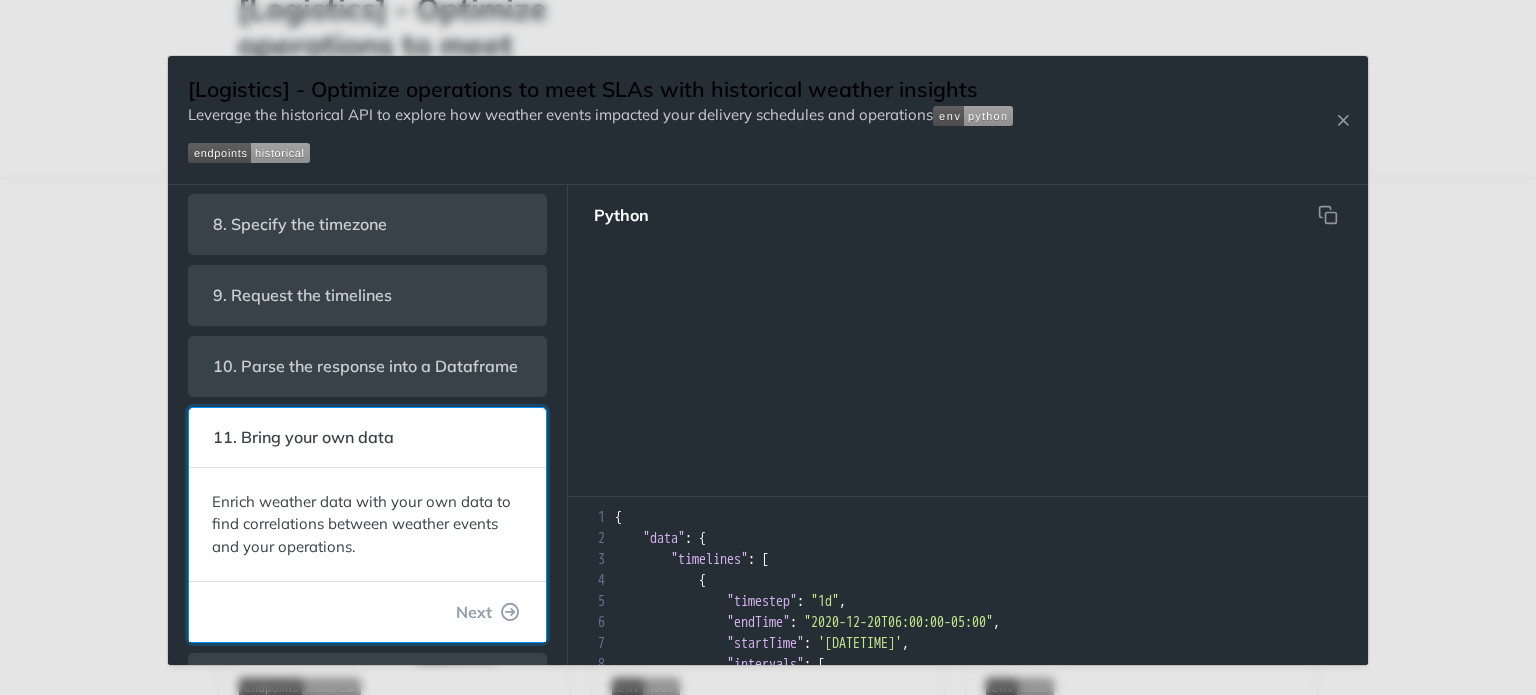 scroll, scrollTop: 1029, scrollLeft: 0, axis: vertical 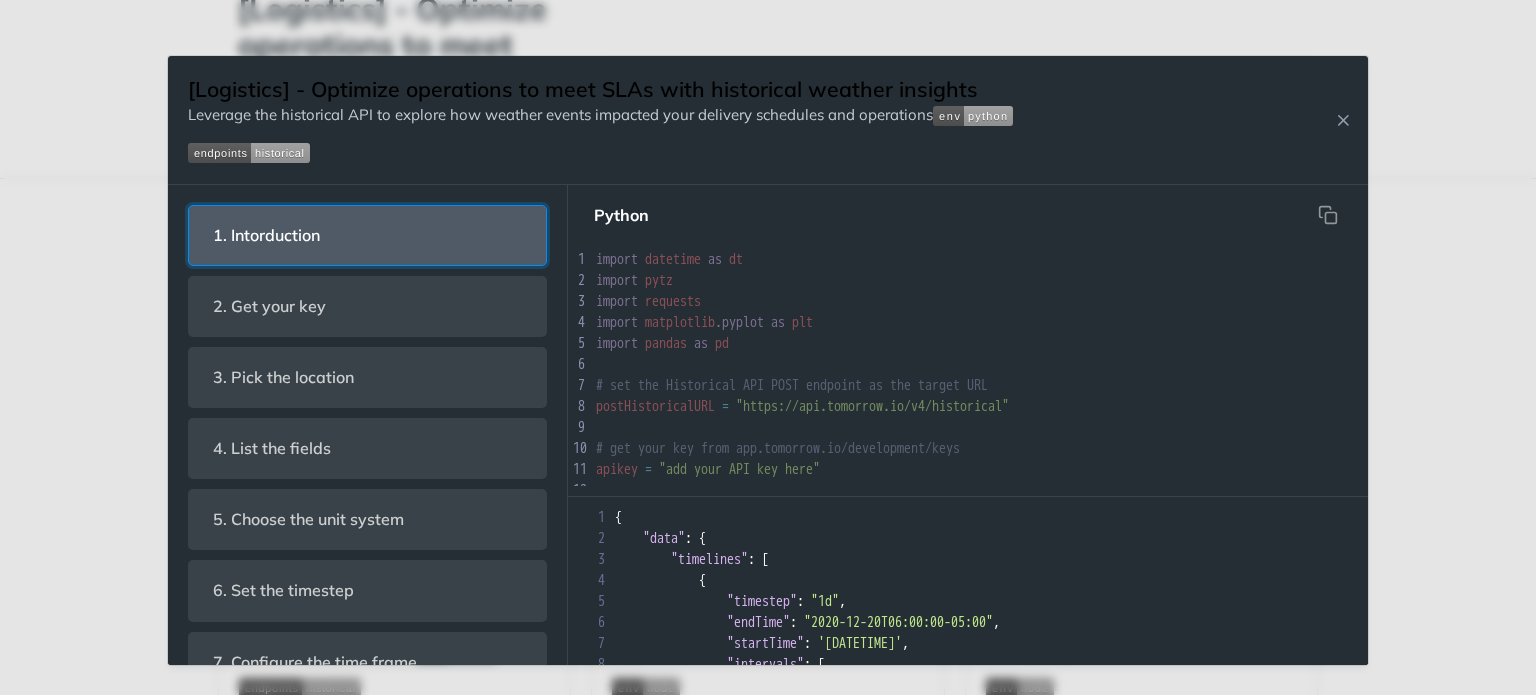 click on "1. Intorduction" at bounding box center (367, 235) 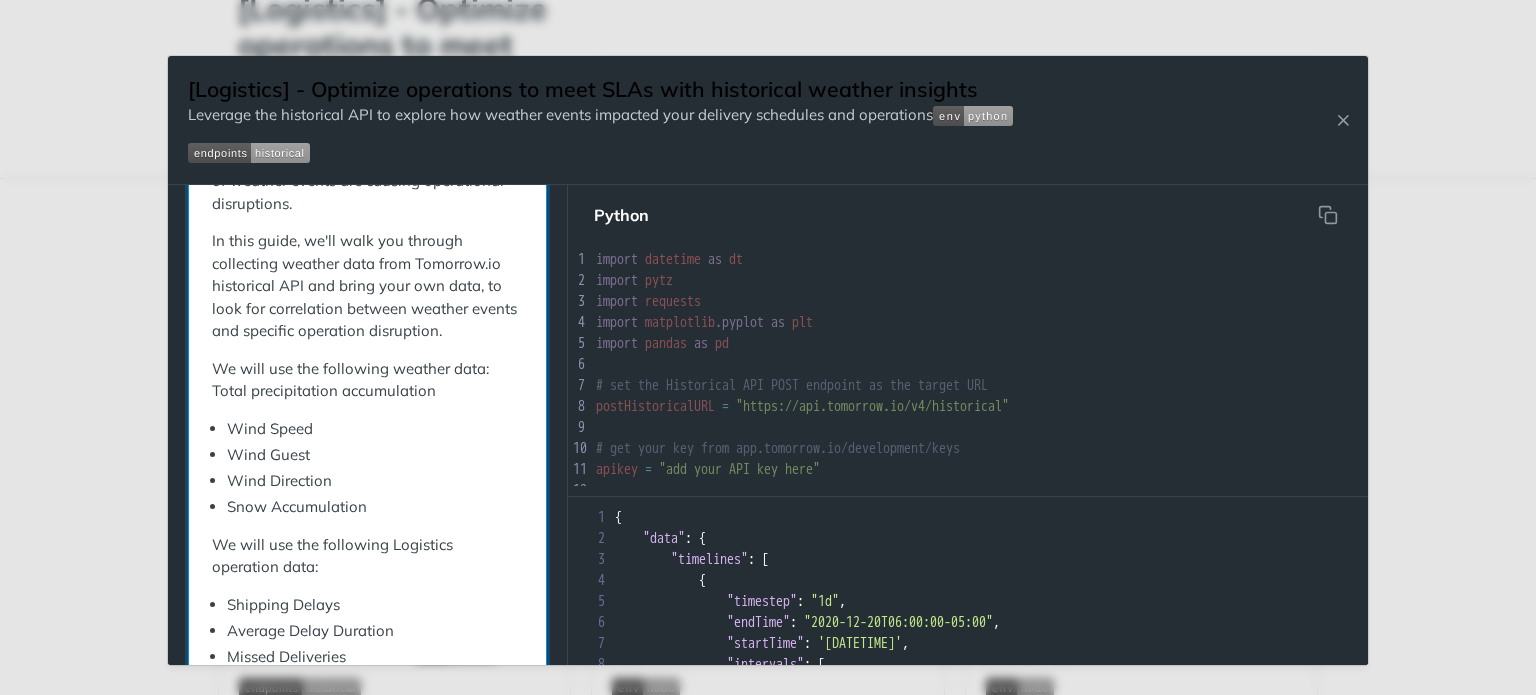 scroll, scrollTop: 700, scrollLeft: 0, axis: vertical 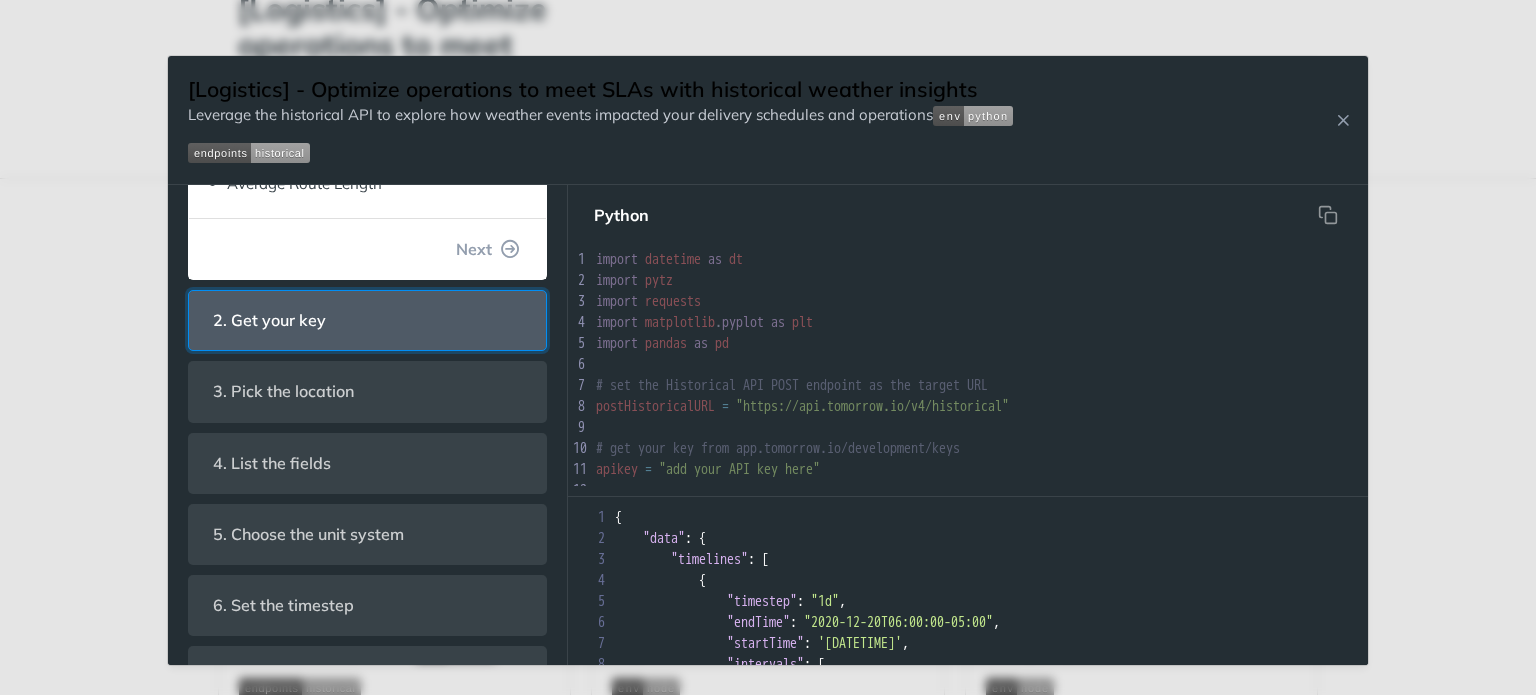 click on "2. Get your key" at bounding box center (367, 320) 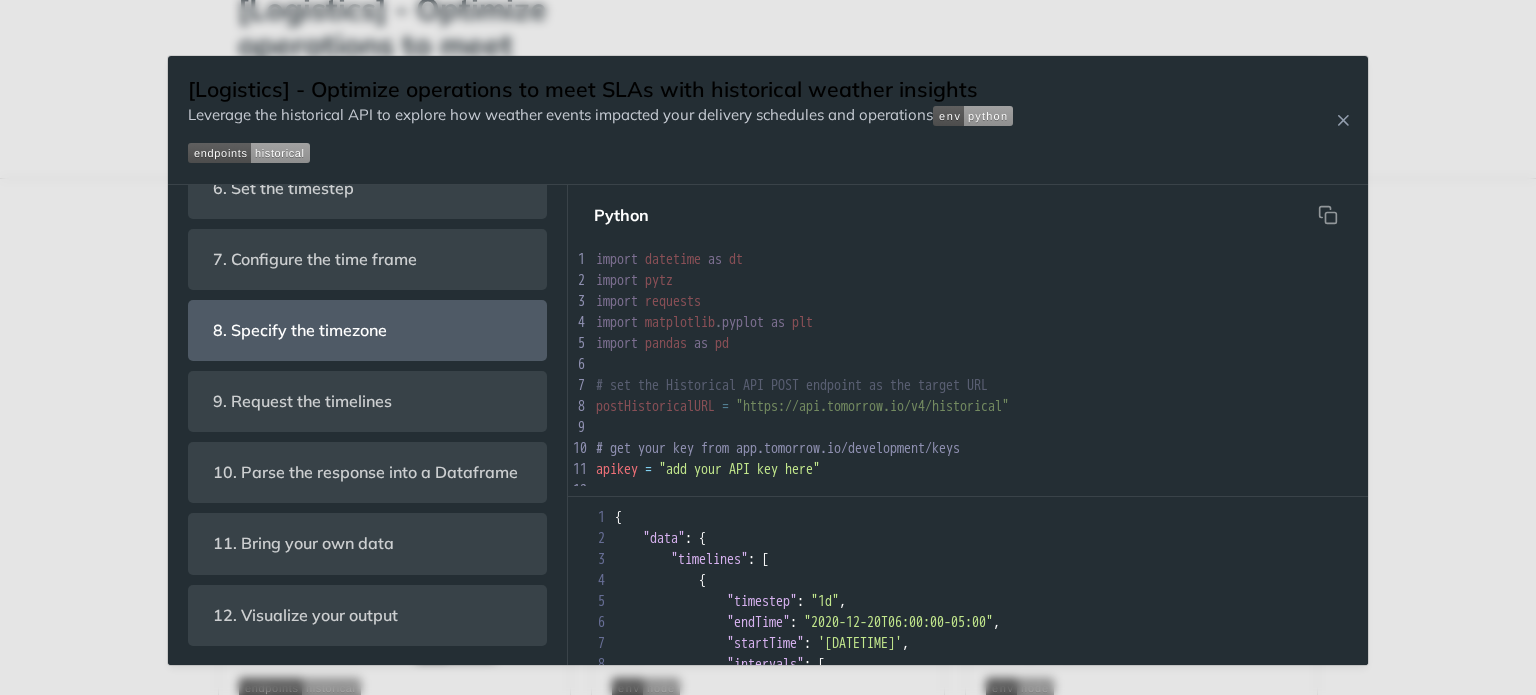 scroll, scrollTop: 74, scrollLeft: 0, axis: vertical 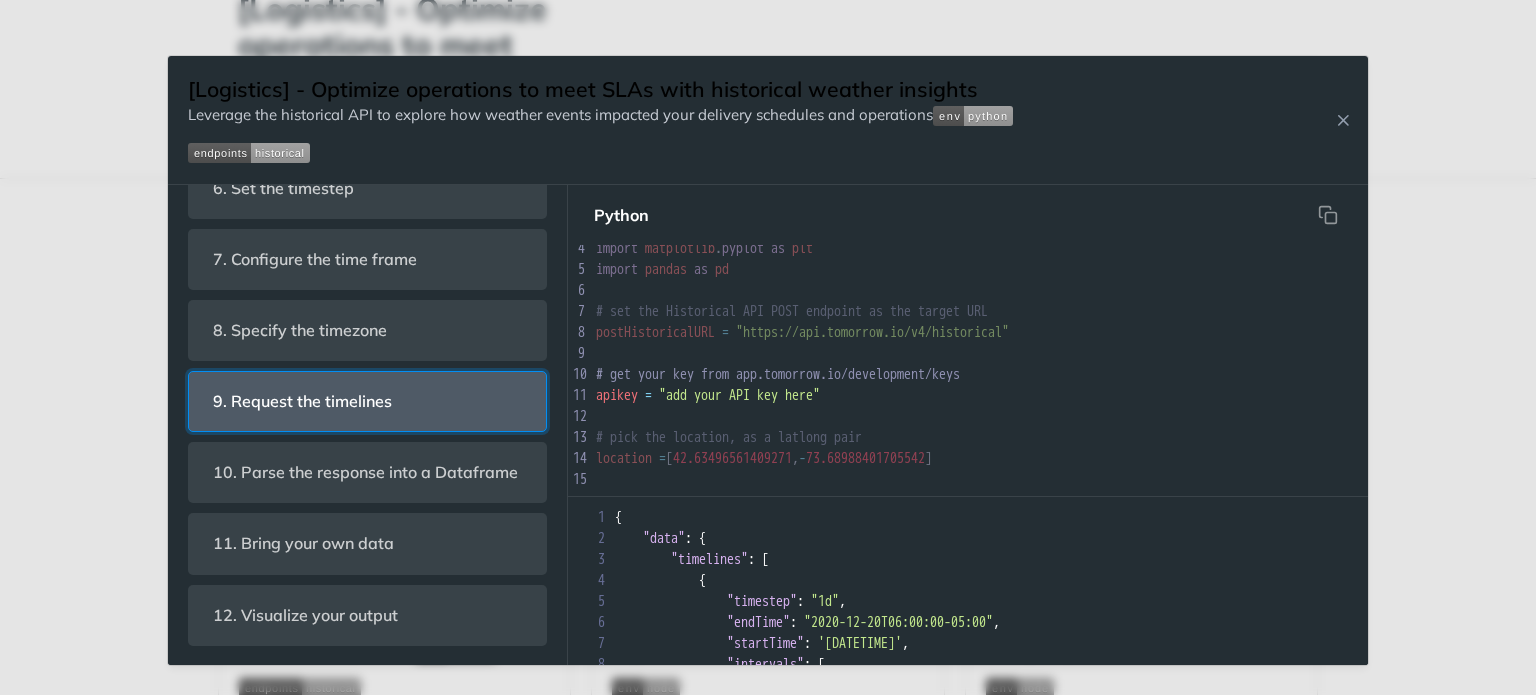 click on "9. Request the timelines" at bounding box center [302, 401] 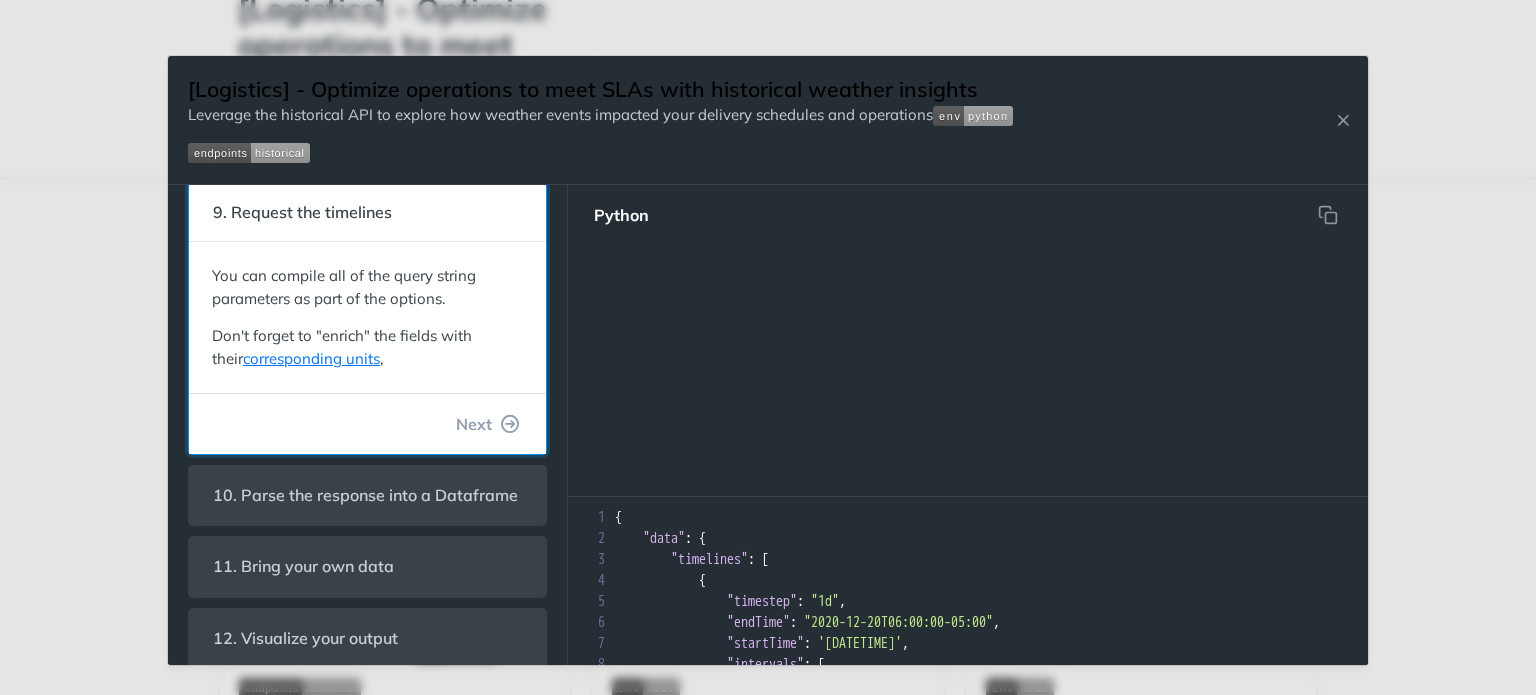scroll, scrollTop: 418, scrollLeft: 0, axis: vertical 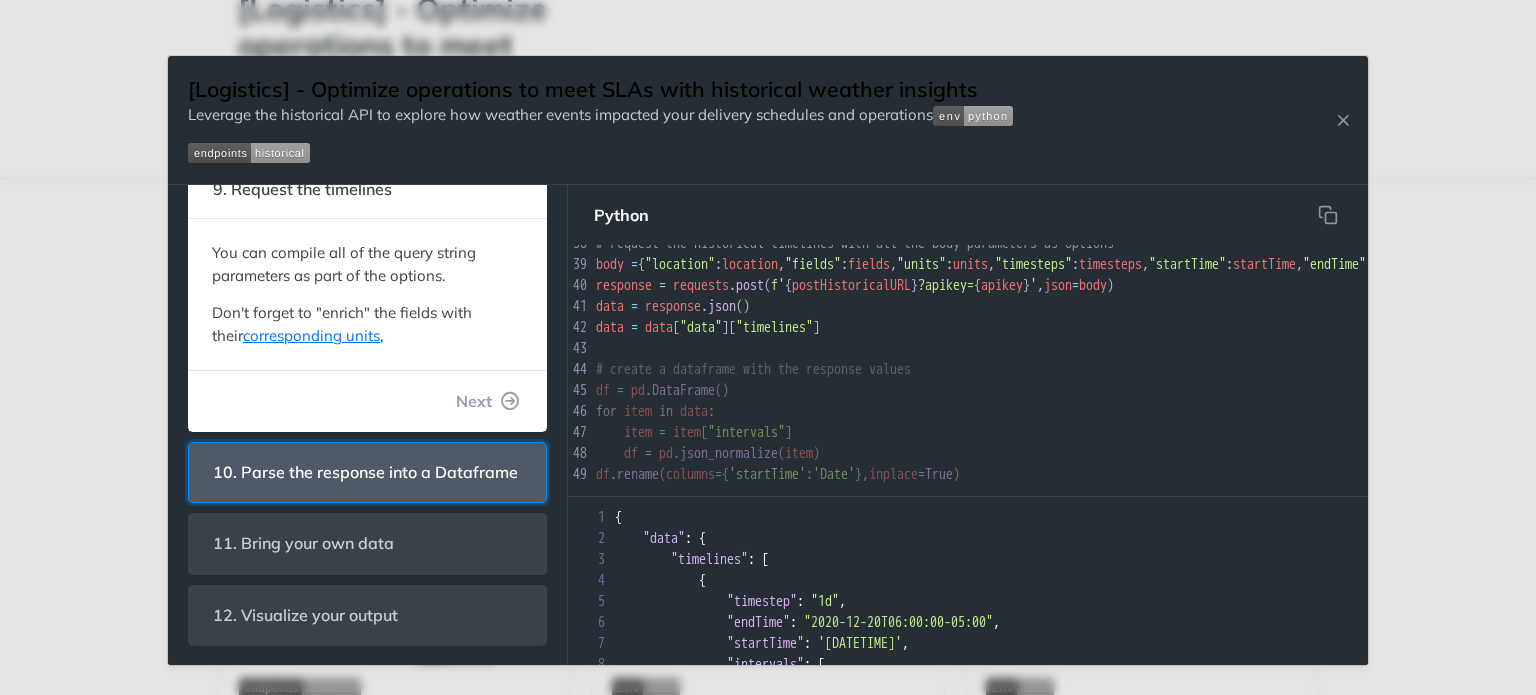 click on "10. Parse the response into a Dataframe" at bounding box center (365, 472) 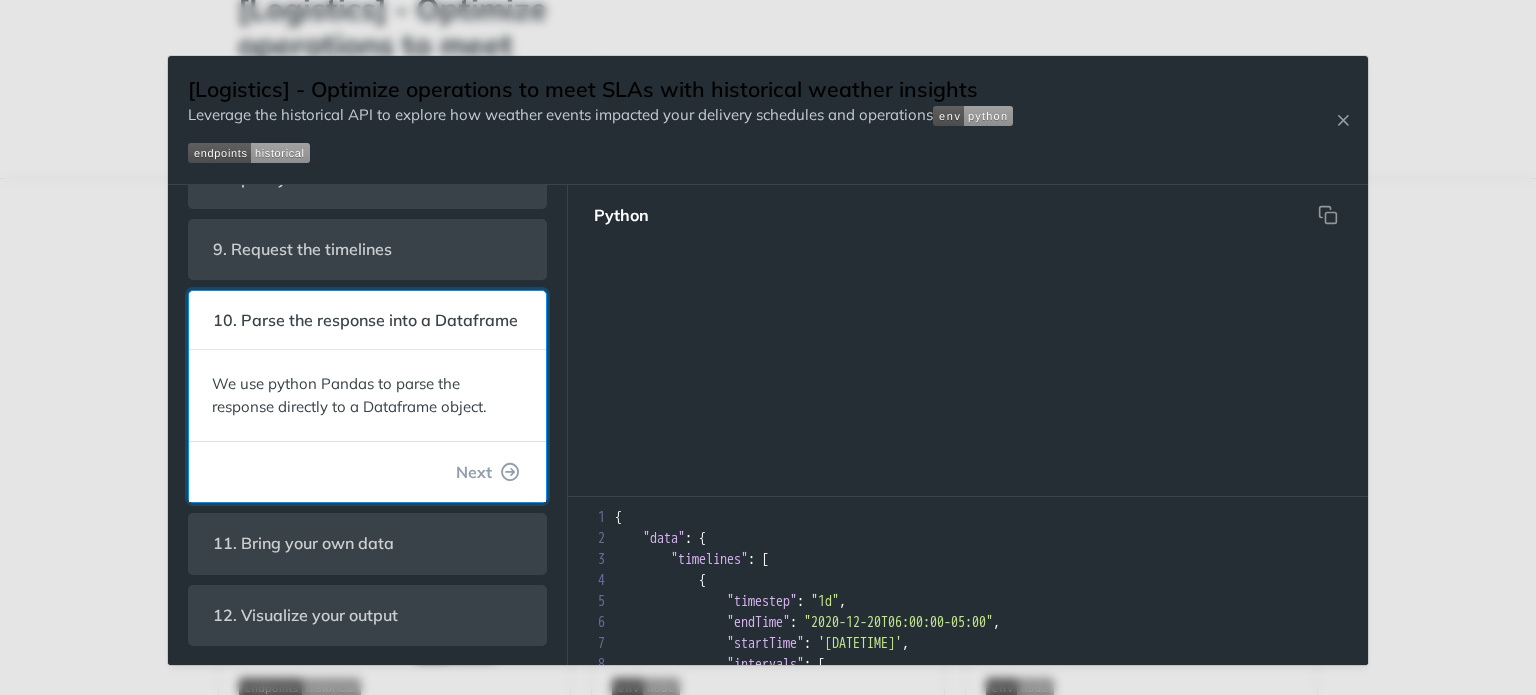 scroll, scrollTop: 570, scrollLeft: 0, axis: vertical 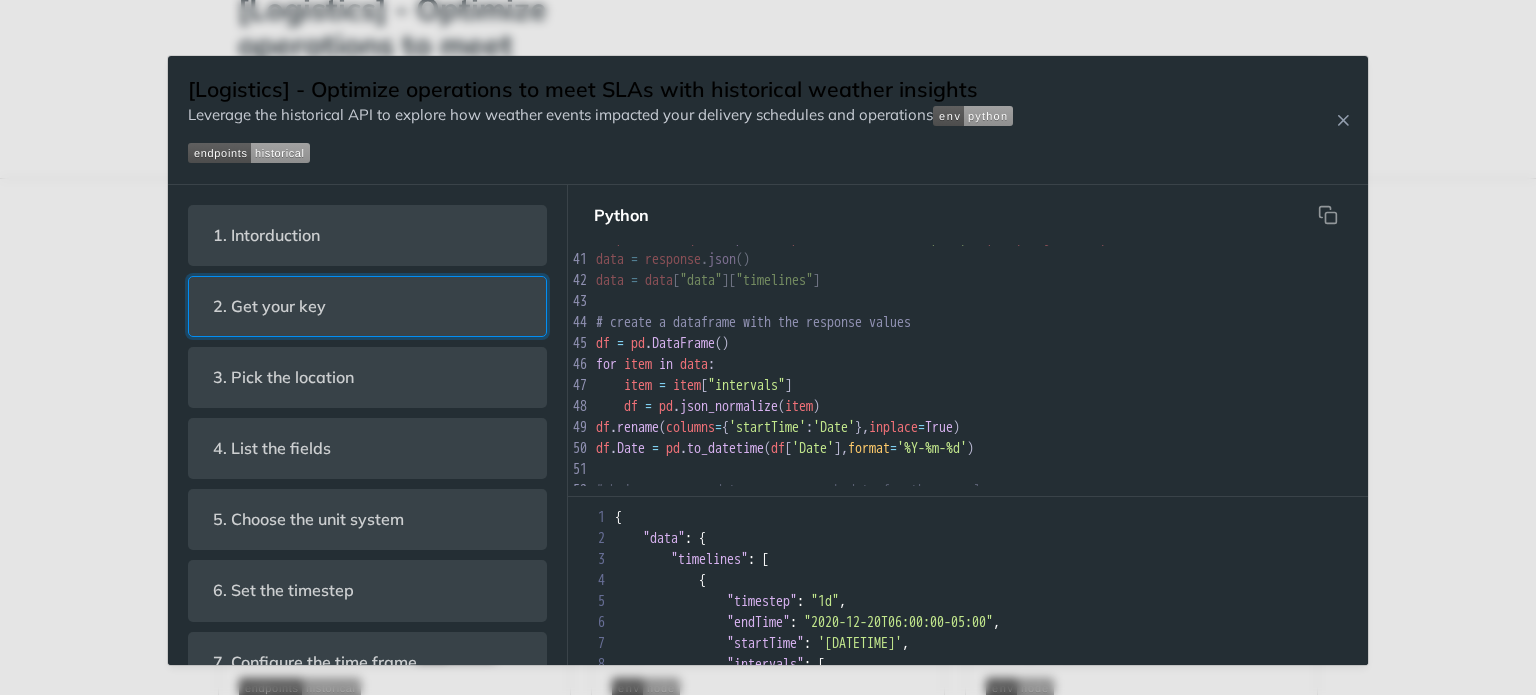click on "2. Get your key" at bounding box center [367, 306] 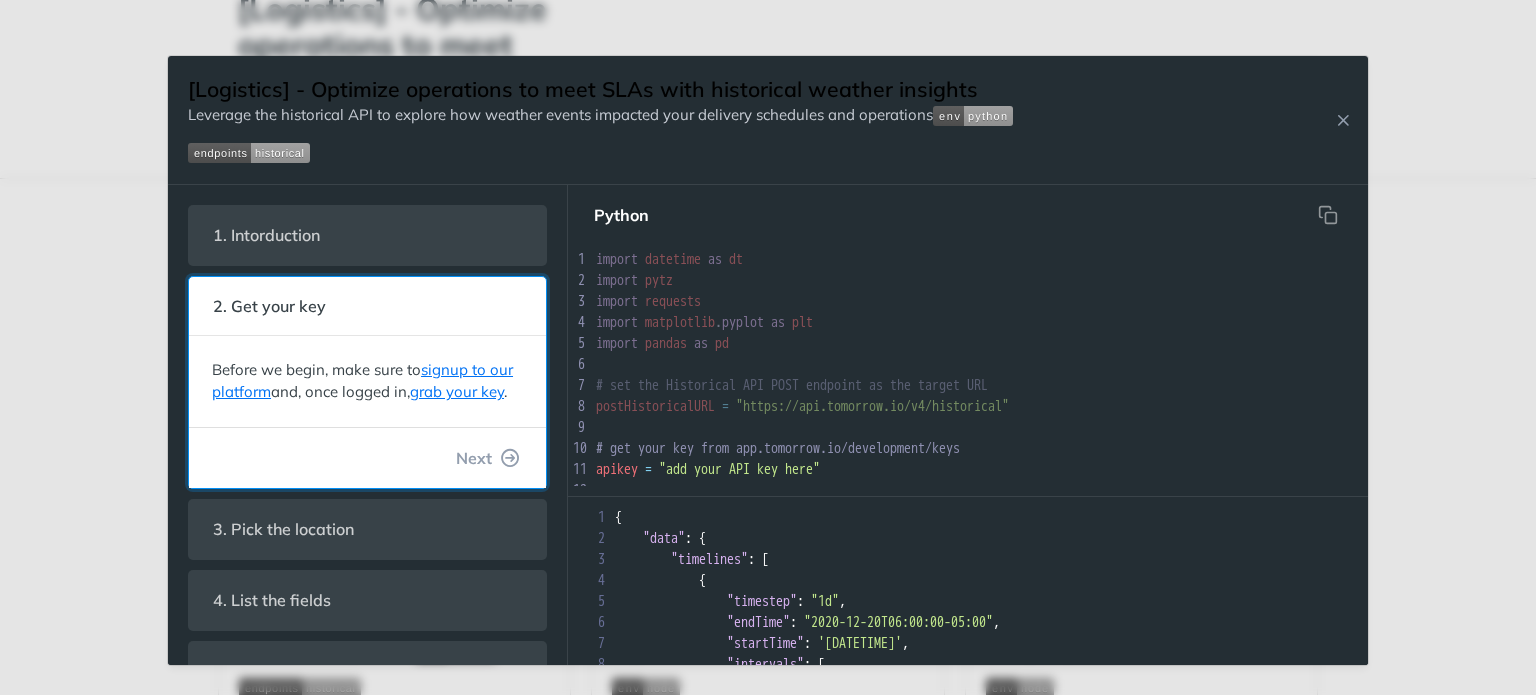 scroll, scrollTop: 74, scrollLeft: 0, axis: vertical 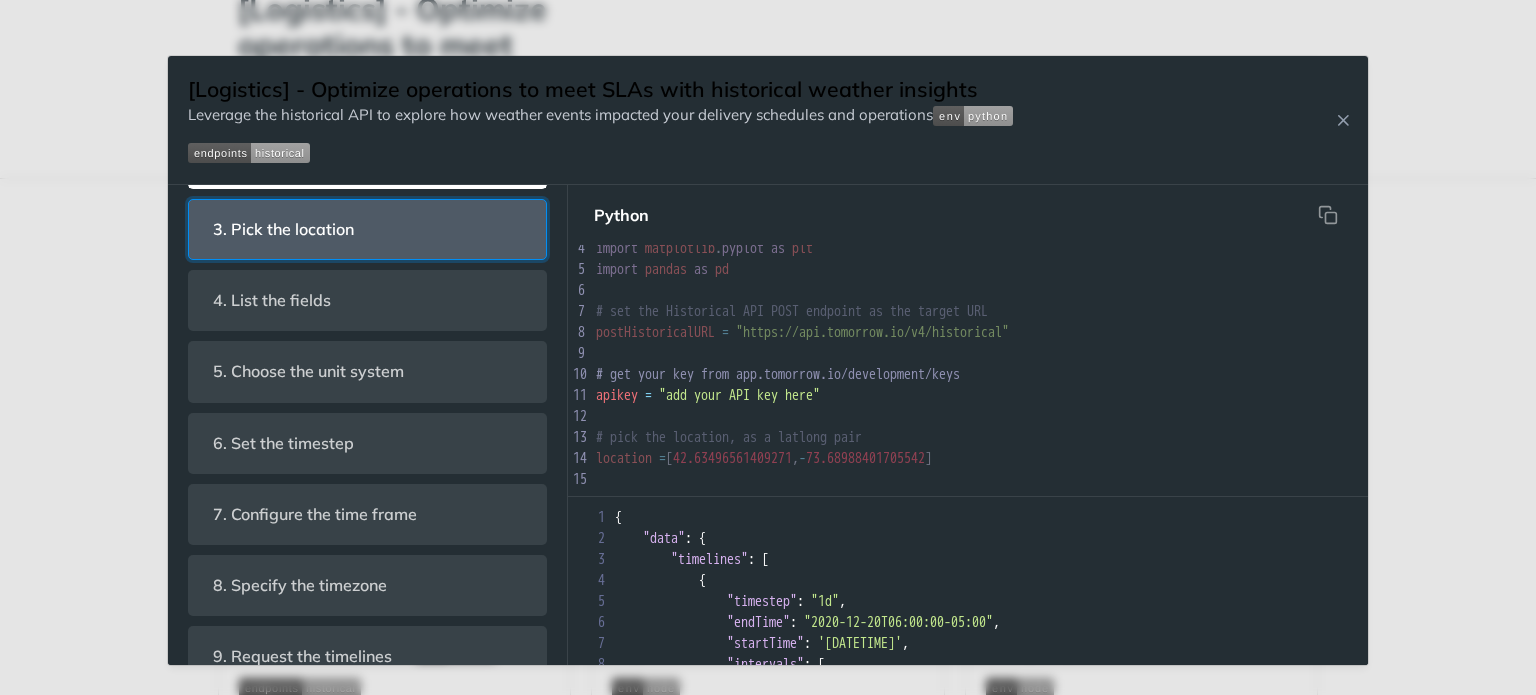 click on "3. Pick the location" at bounding box center [367, 229] 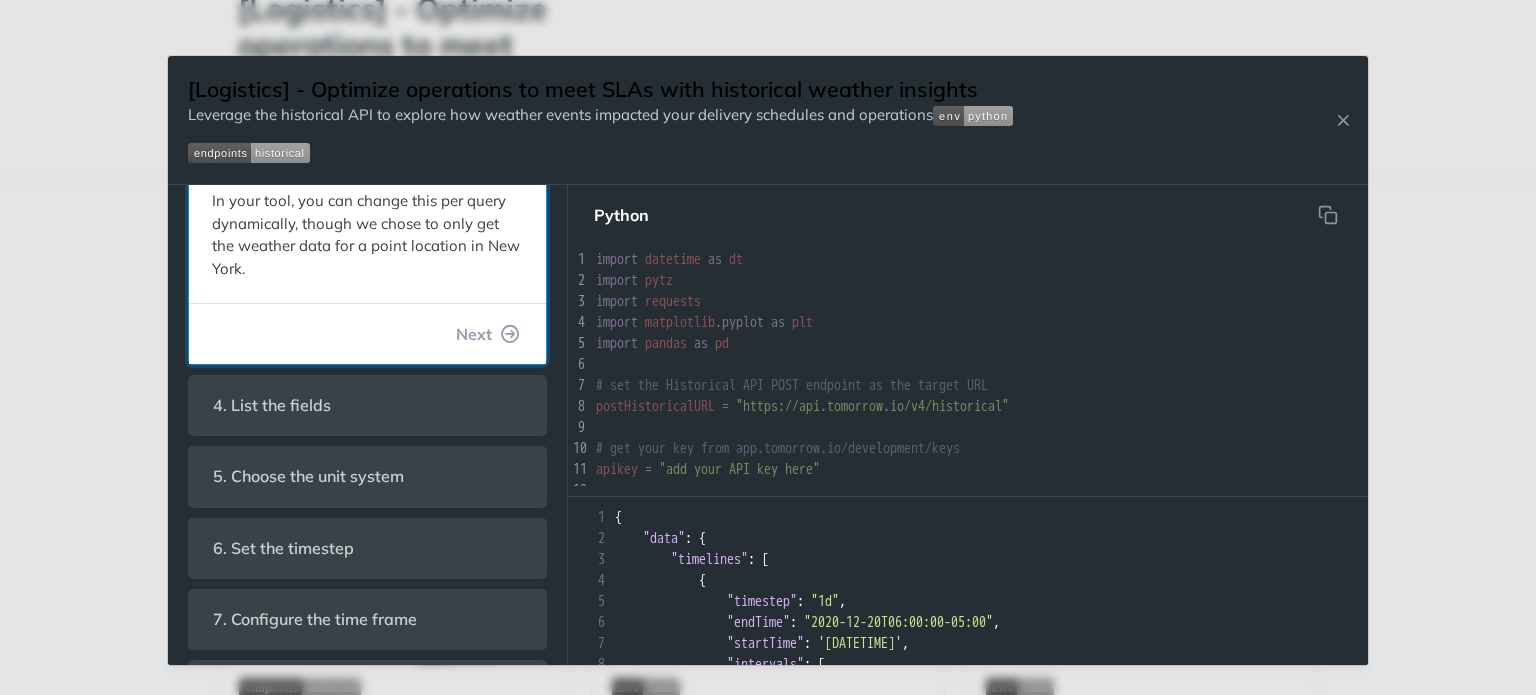 scroll, scrollTop: 136, scrollLeft: 0, axis: vertical 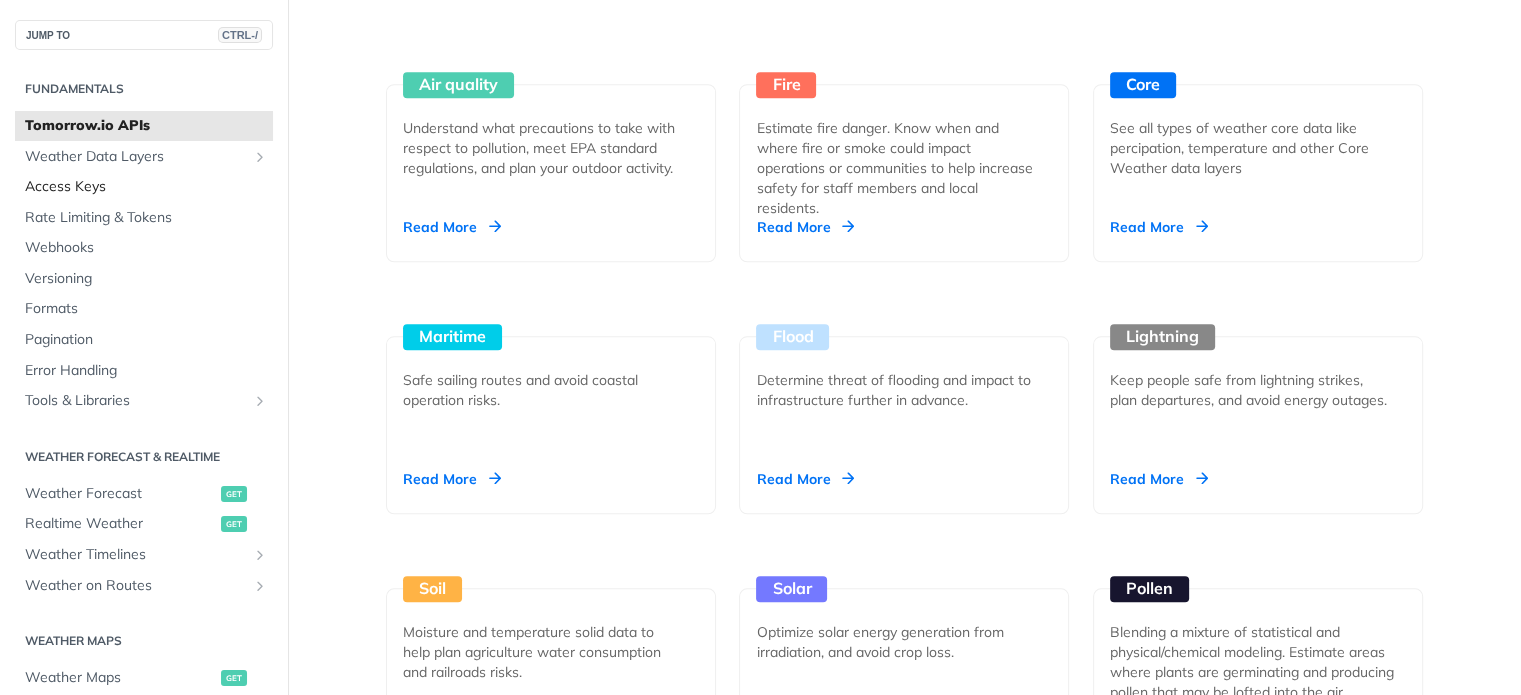 click on "Access Keys" at bounding box center [146, 187] 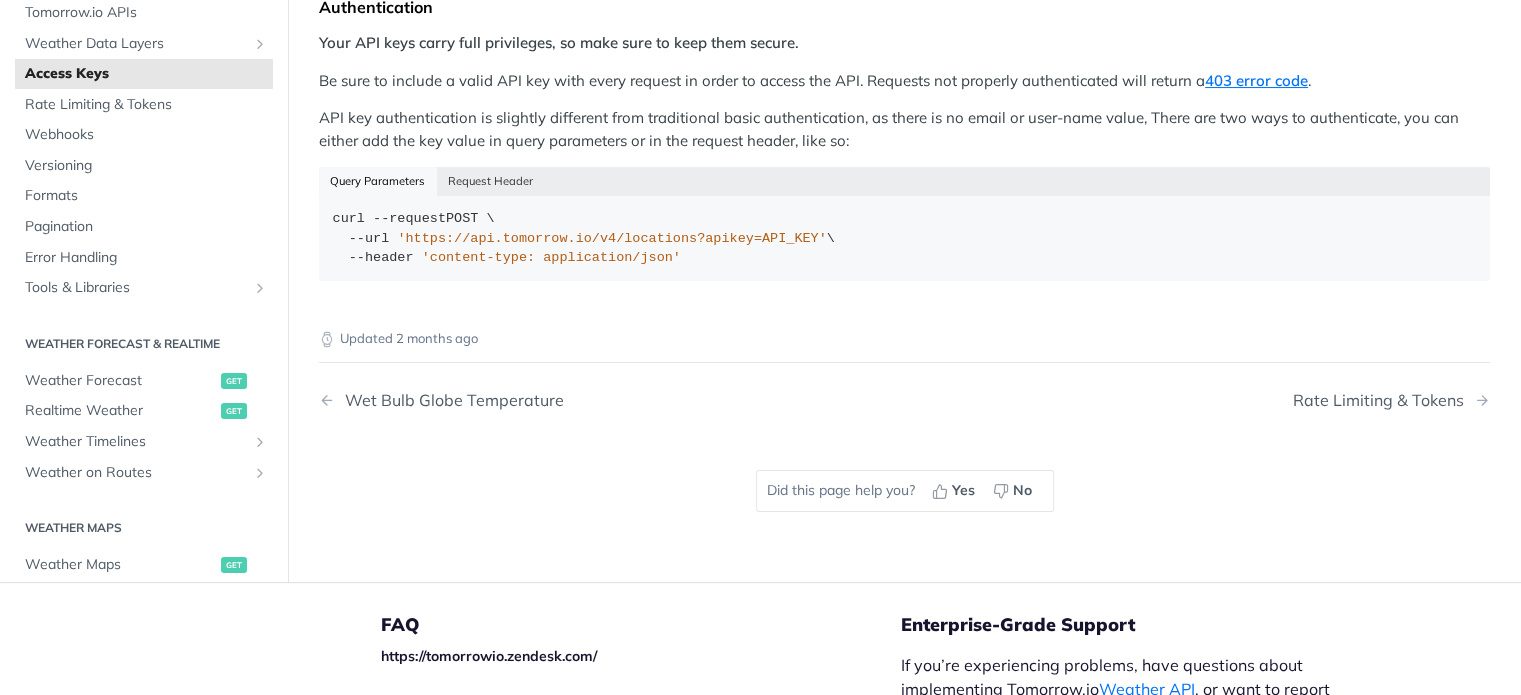 scroll, scrollTop: 400, scrollLeft: 0, axis: vertical 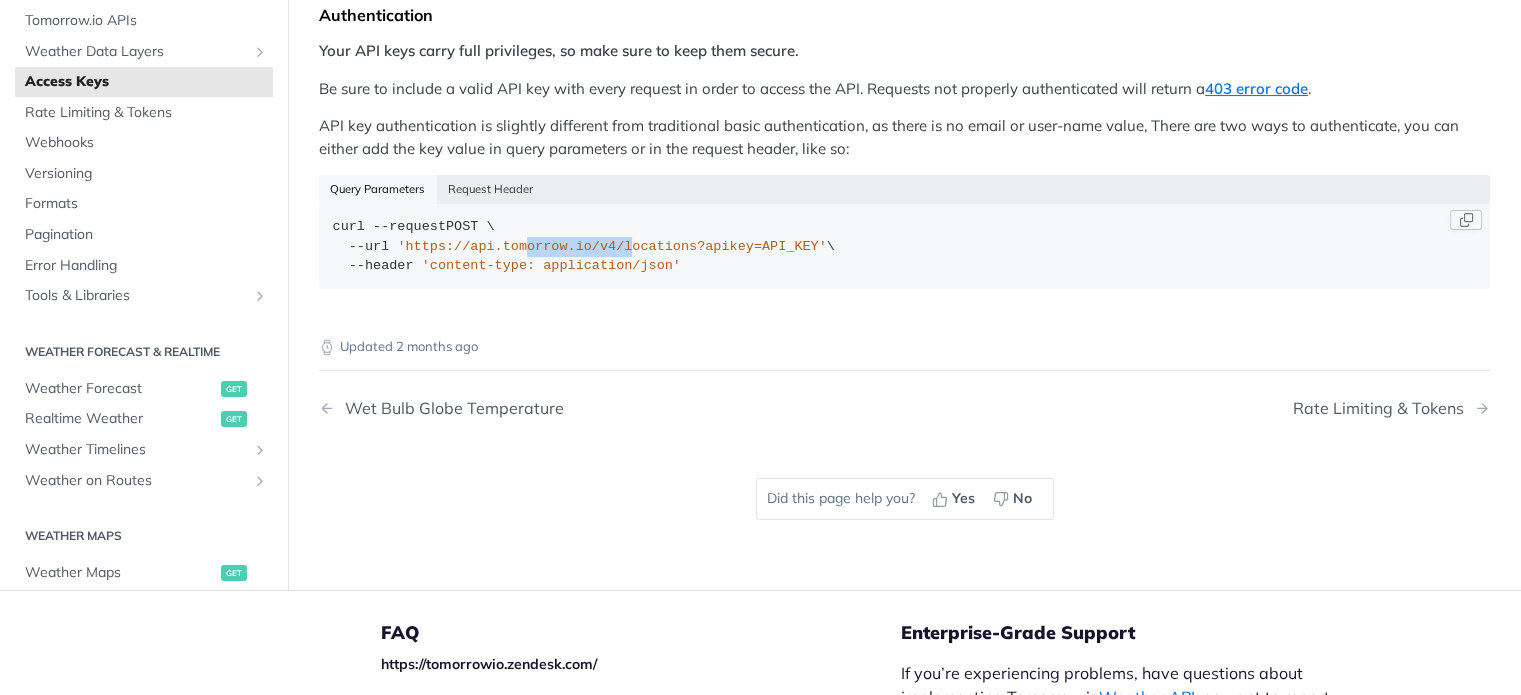 drag, startPoint x: 622, startPoint y: 244, endPoint x: 640, endPoint y: 244, distance: 18 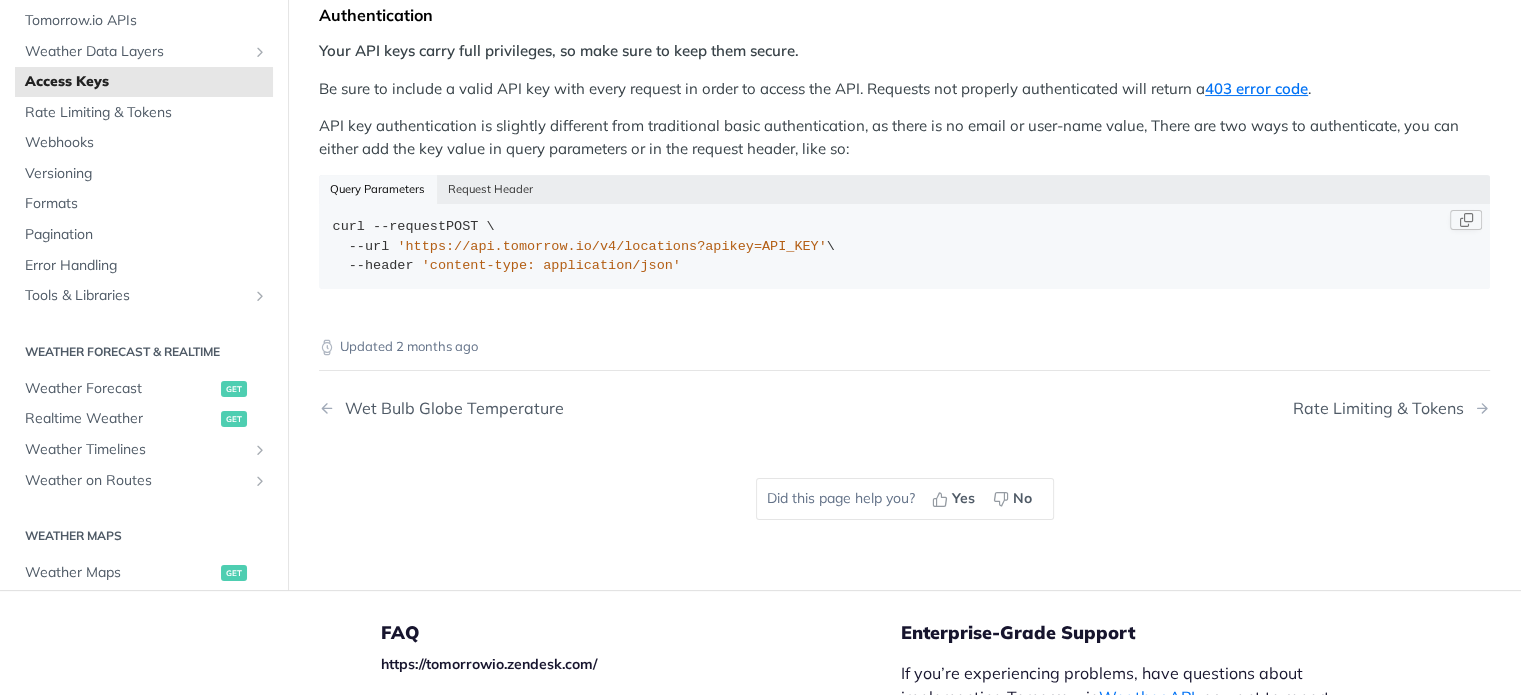 click on "curl   --request  POST \
--url   'https://api.tomorrow.io/v4/locations?apikey=API_KEY'  \
--header   'content-type: application/json'" at bounding box center (905, 246) 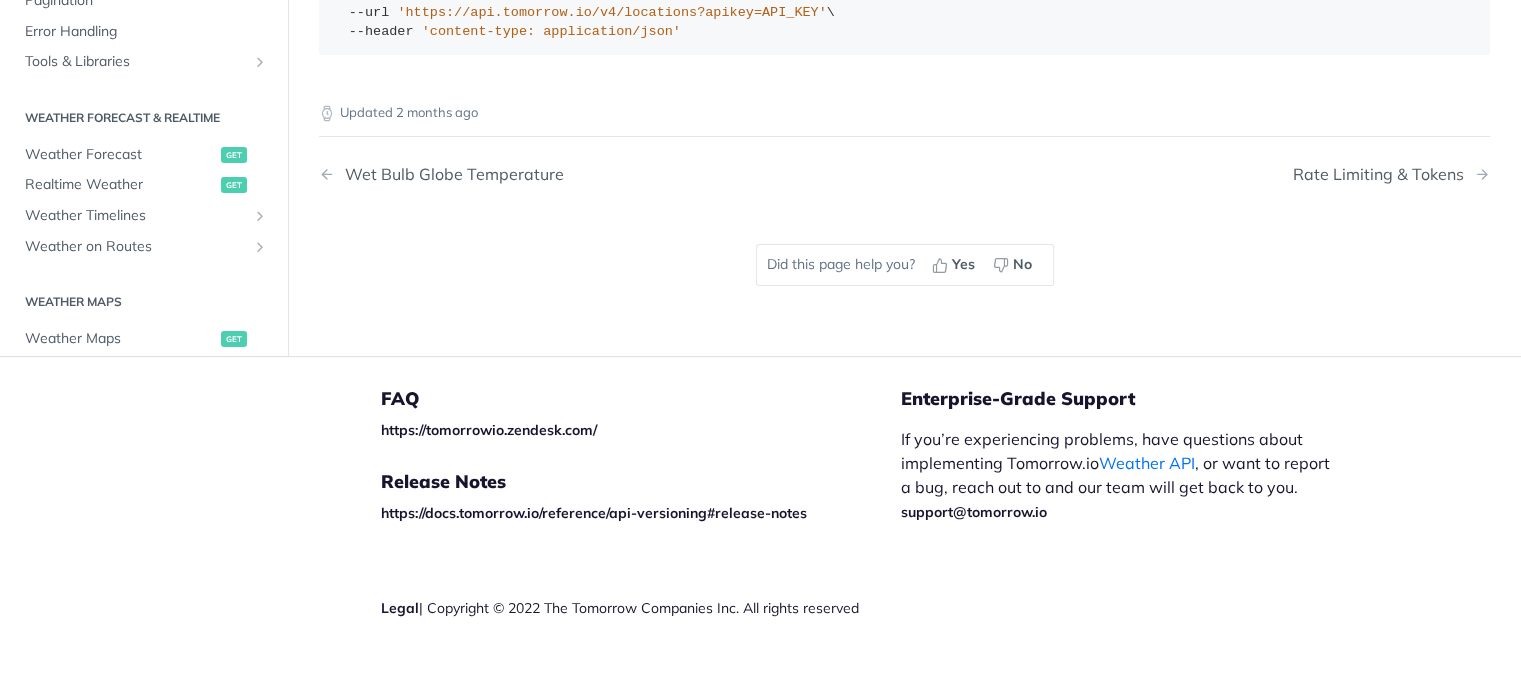 scroll, scrollTop: 653, scrollLeft: 0, axis: vertical 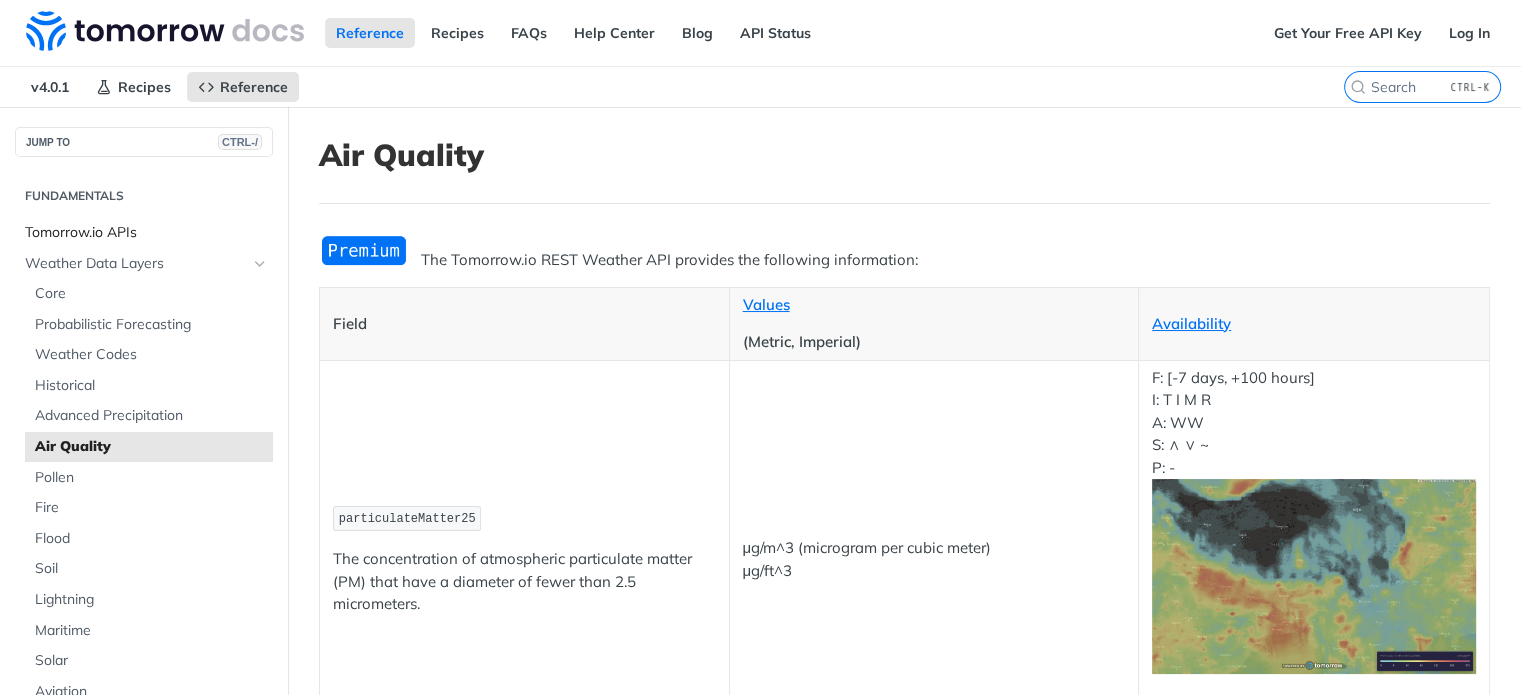 click on "Tomorrow.io APIs" at bounding box center (146, 233) 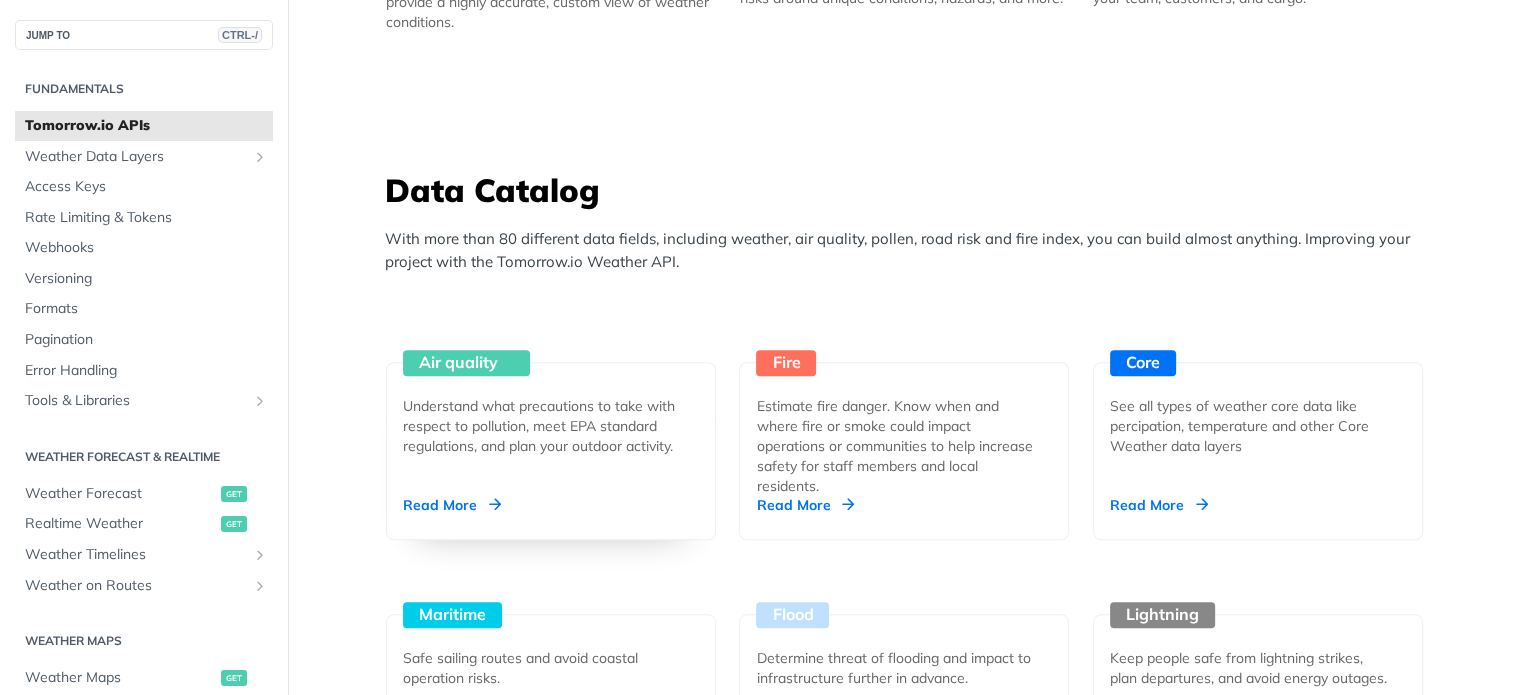 scroll, scrollTop: 1800, scrollLeft: 0, axis: vertical 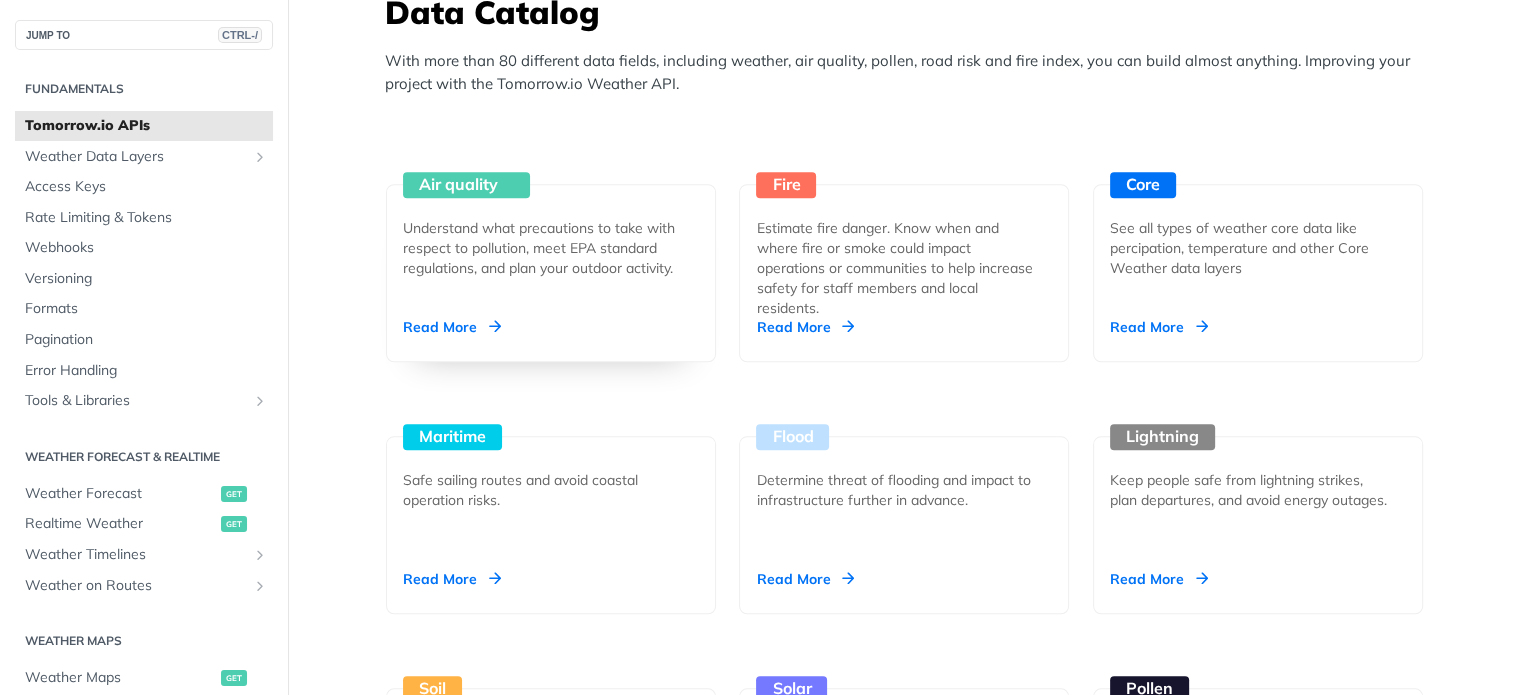 click on "Air quality
Understand what precautions to take with respect to pollution, meet EPA standard regulations, and plan
your outdoor activity.
Read More" at bounding box center [551, 273] 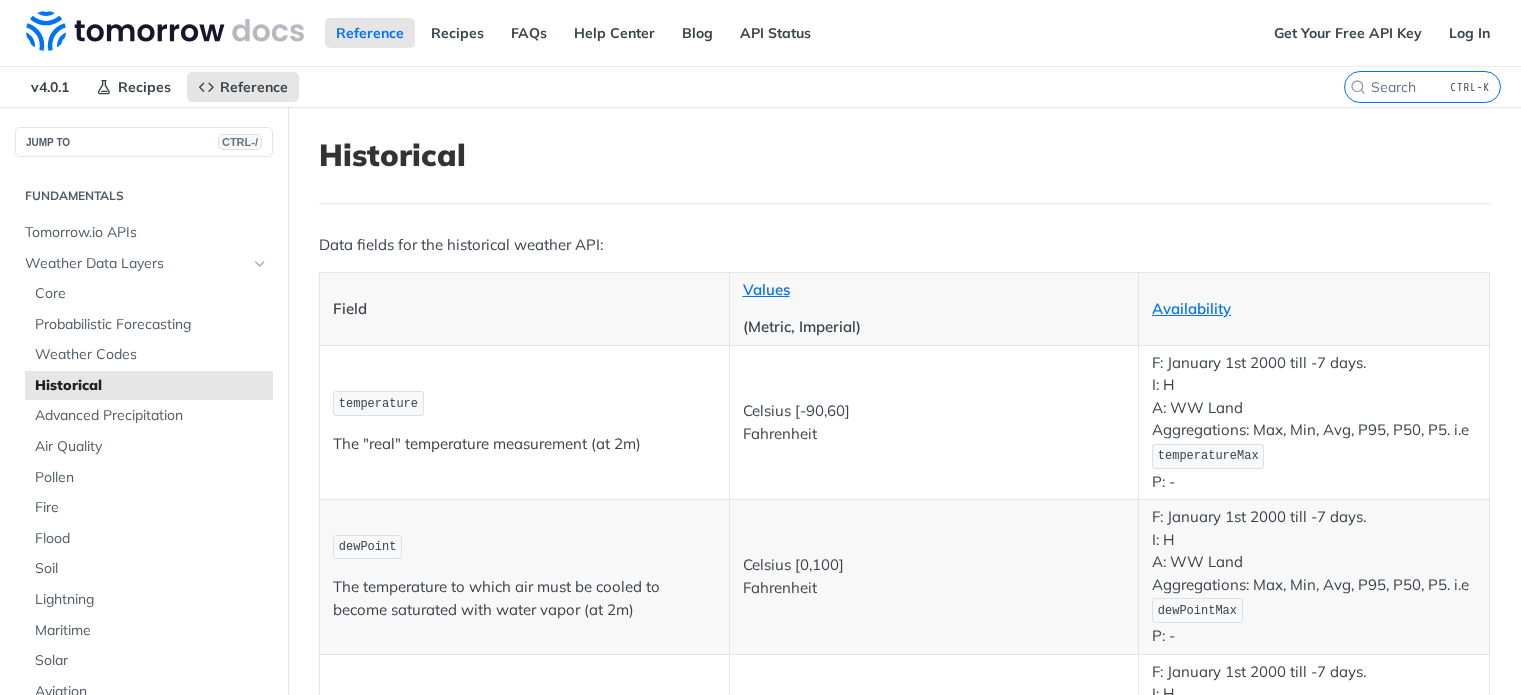 scroll, scrollTop: 0, scrollLeft: 0, axis: both 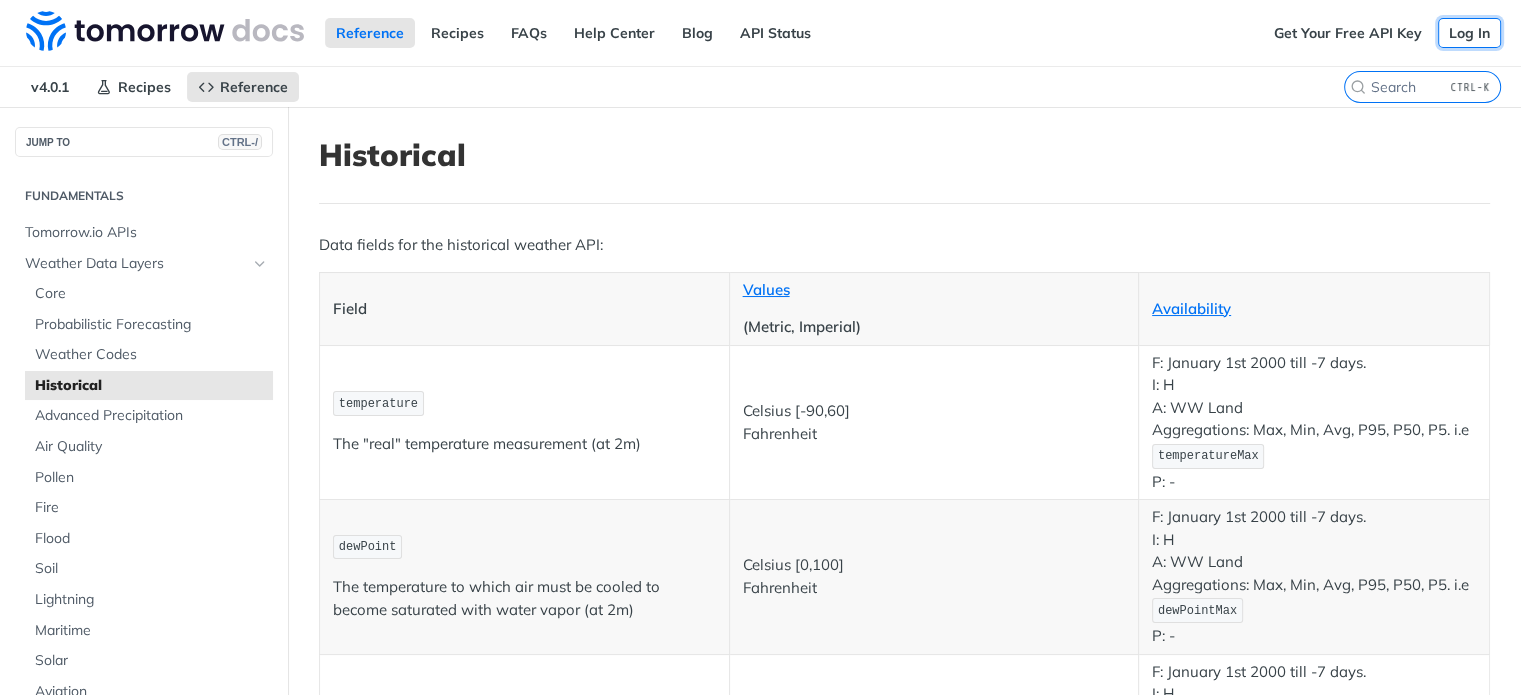 click on "Log In" at bounding box center (1469, 33) 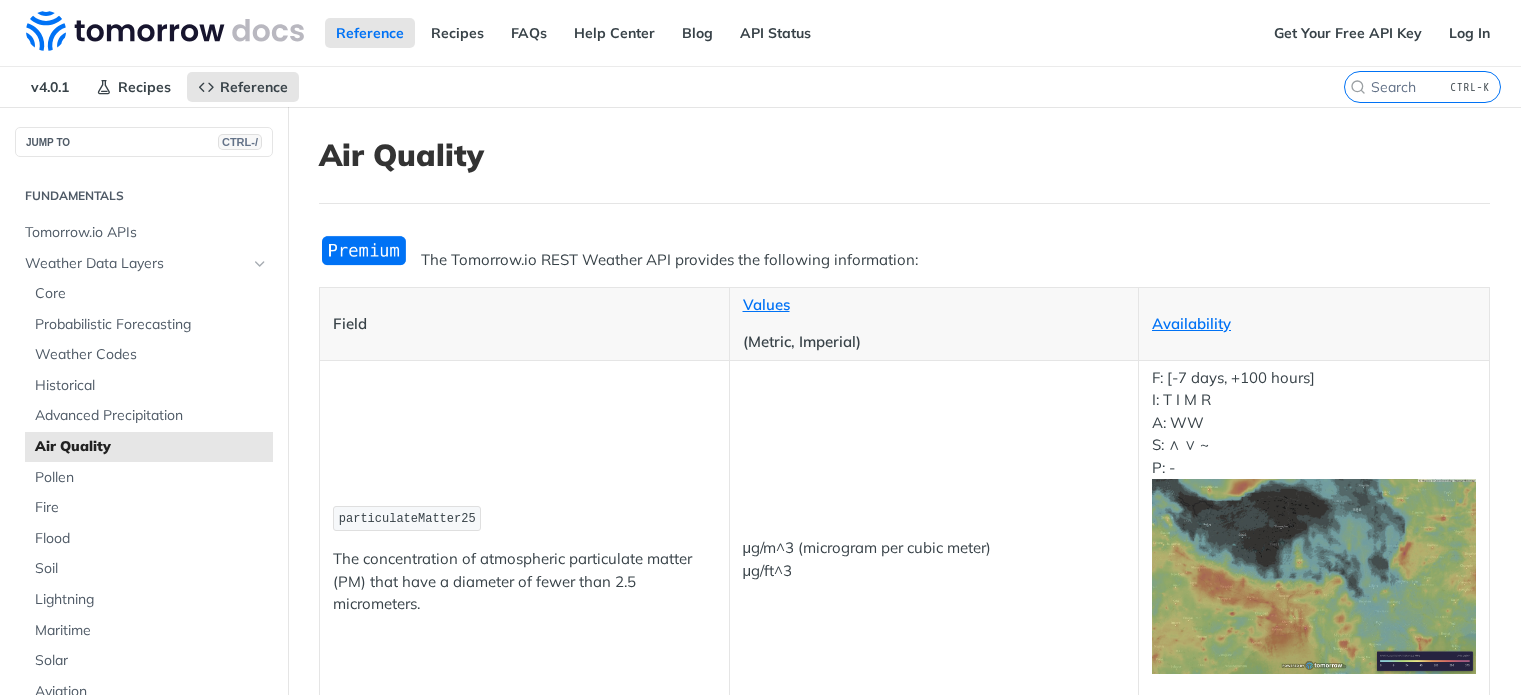 scroll, scrollTop: 0, scrollLeft: 0, axis: both 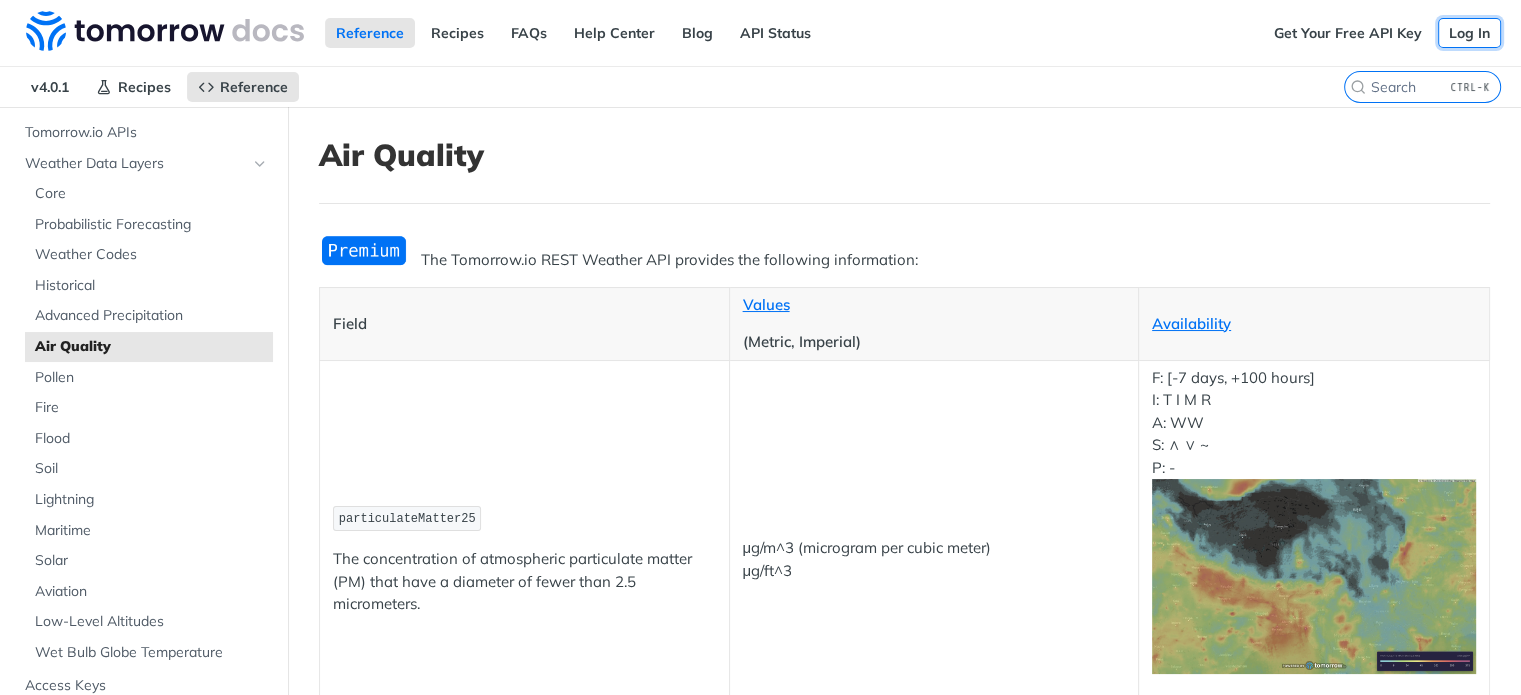 click on "Log In" at bounding box center [1469, 33] 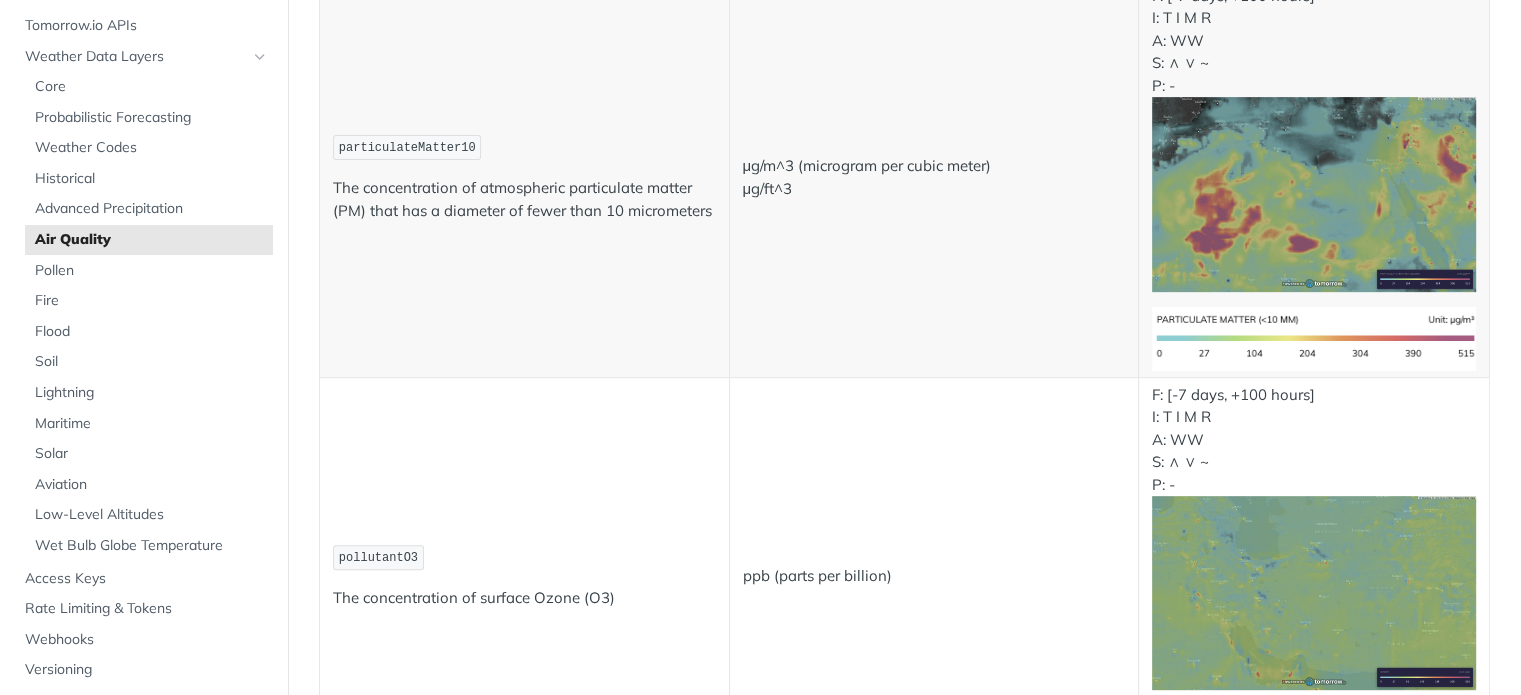 scroll, scrollTop: 1000, scrollLeft: 0, axis: vertical 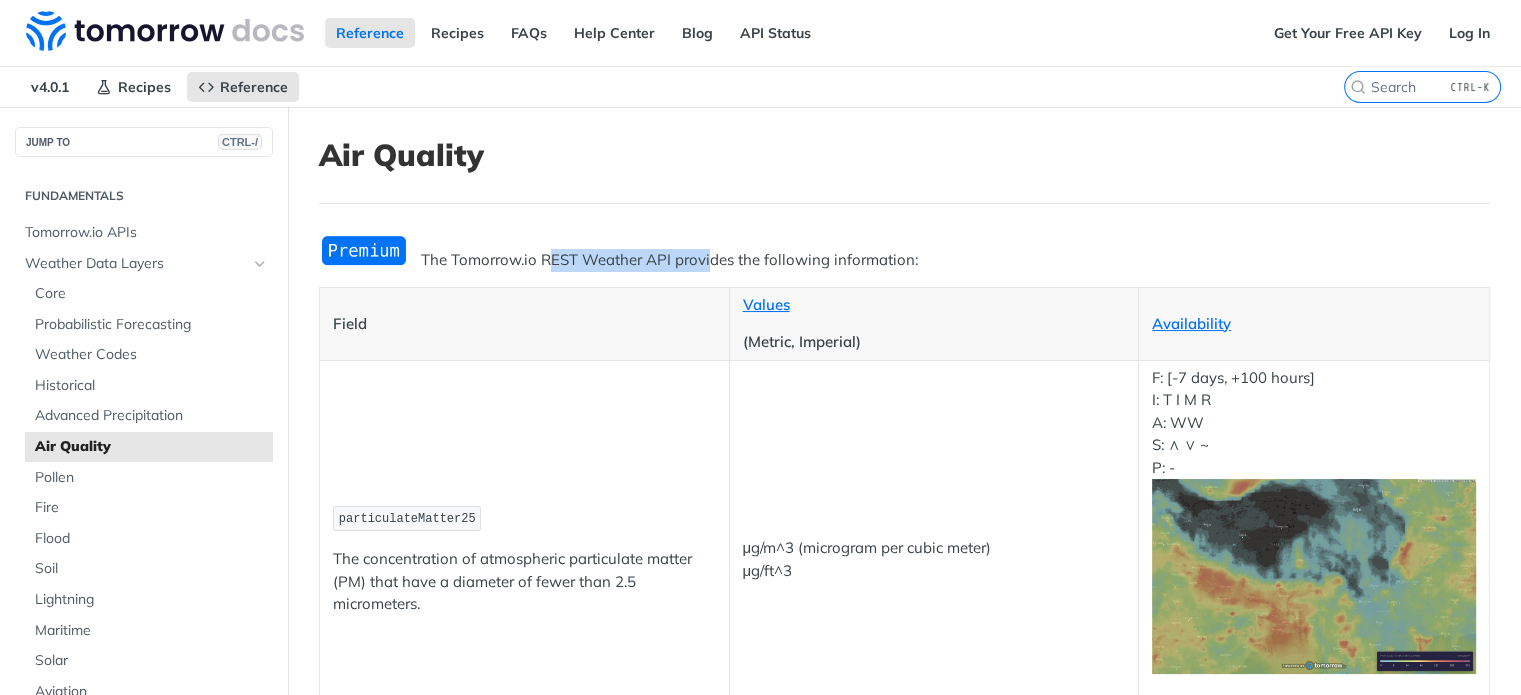 drag, startPoint x: 546, startPoint y: 263, endPoint x: 707, endPoint y: 255, distance: 161.19864 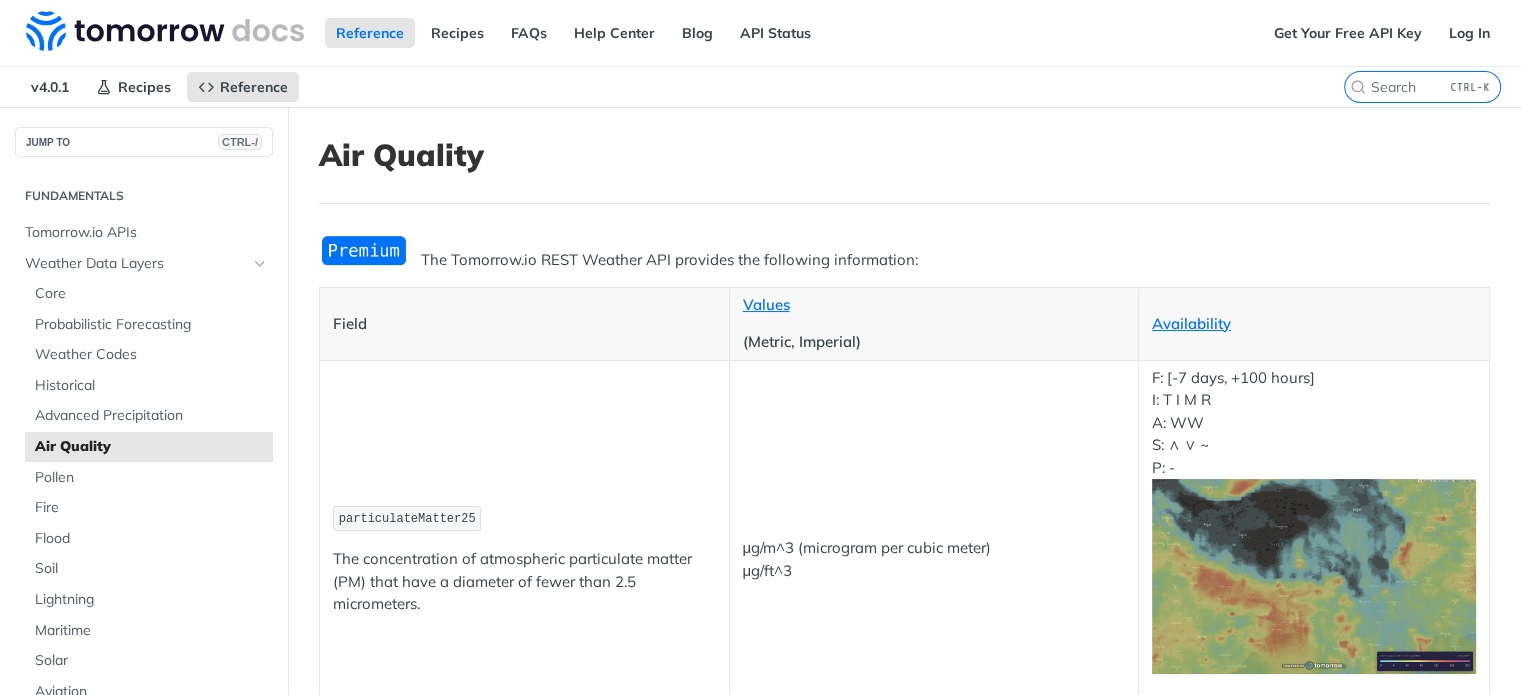 click on "The Tomorrow.io REST Weather API provides the following information:" at bounding box center (904, 260) 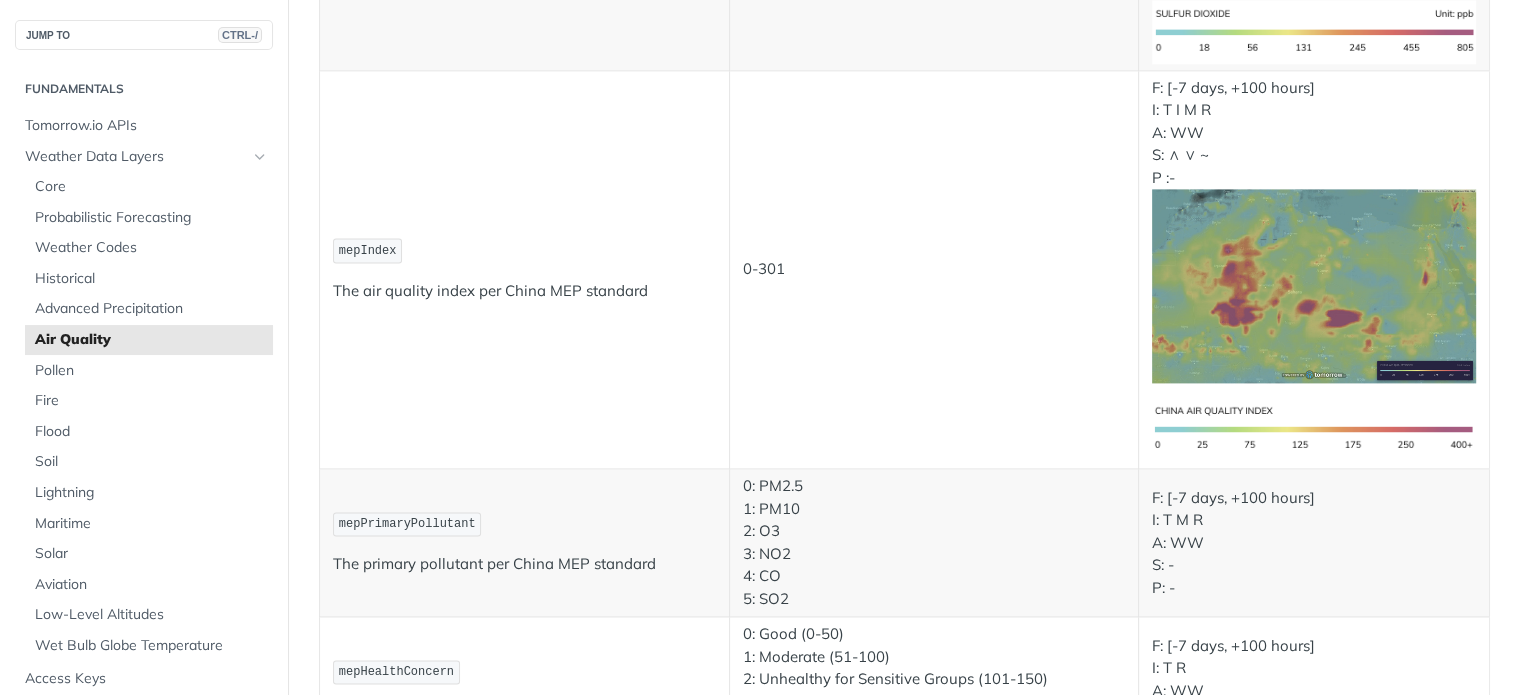 scroll, scrollTop: 2800, scrollLeft: 0, axis: vertical 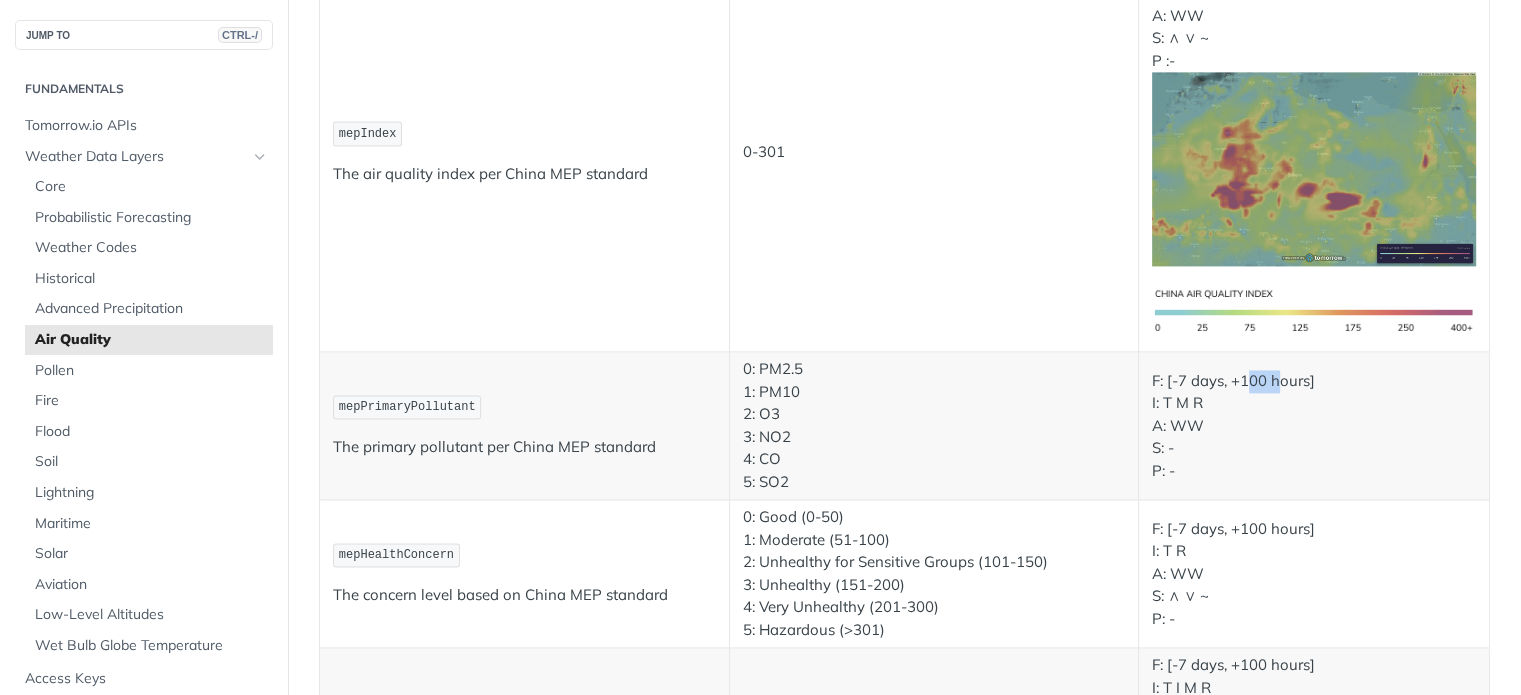 drag, startPoint x: 1248, startPoint y: 379, endPoint x: 1282, endPoint y: 371, distance: 34.928497 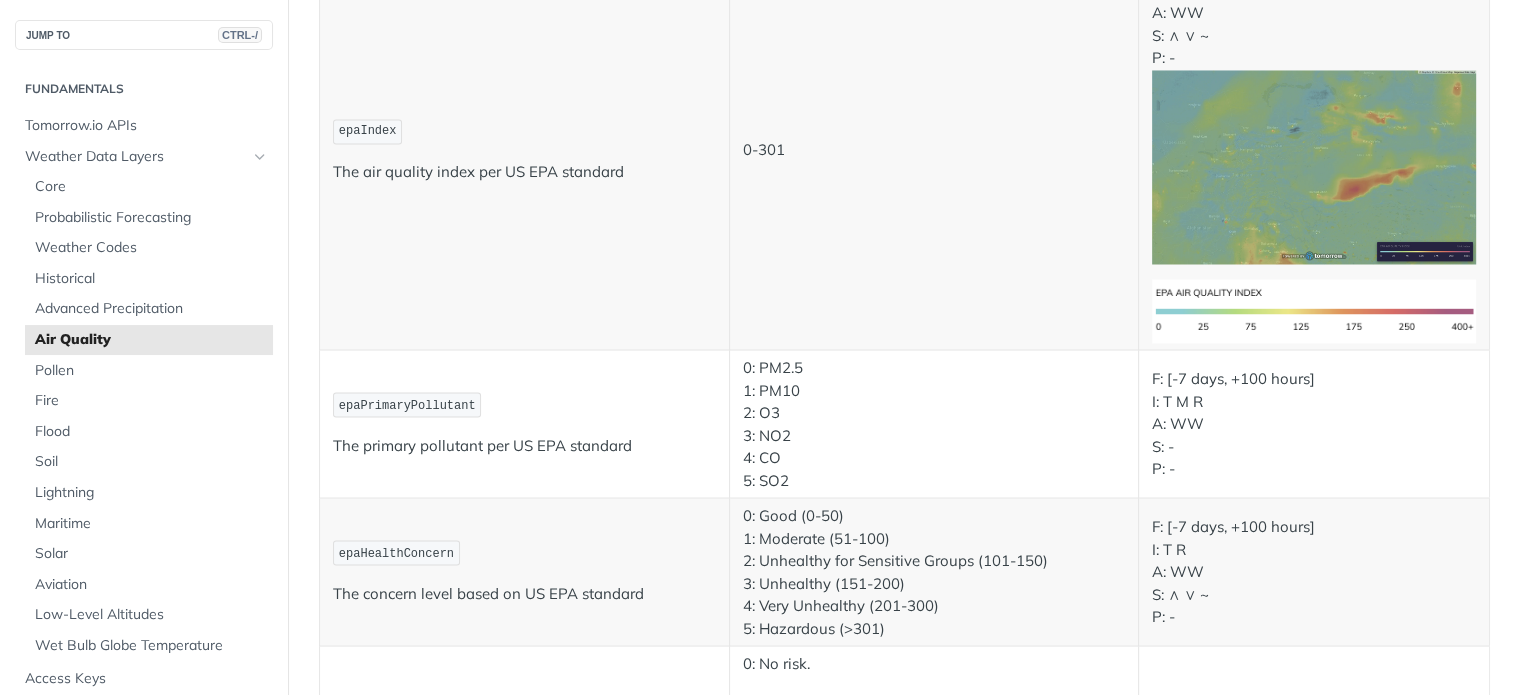 scroll, scrollTop: 3500, scrollLeft: 0, axis: vertical 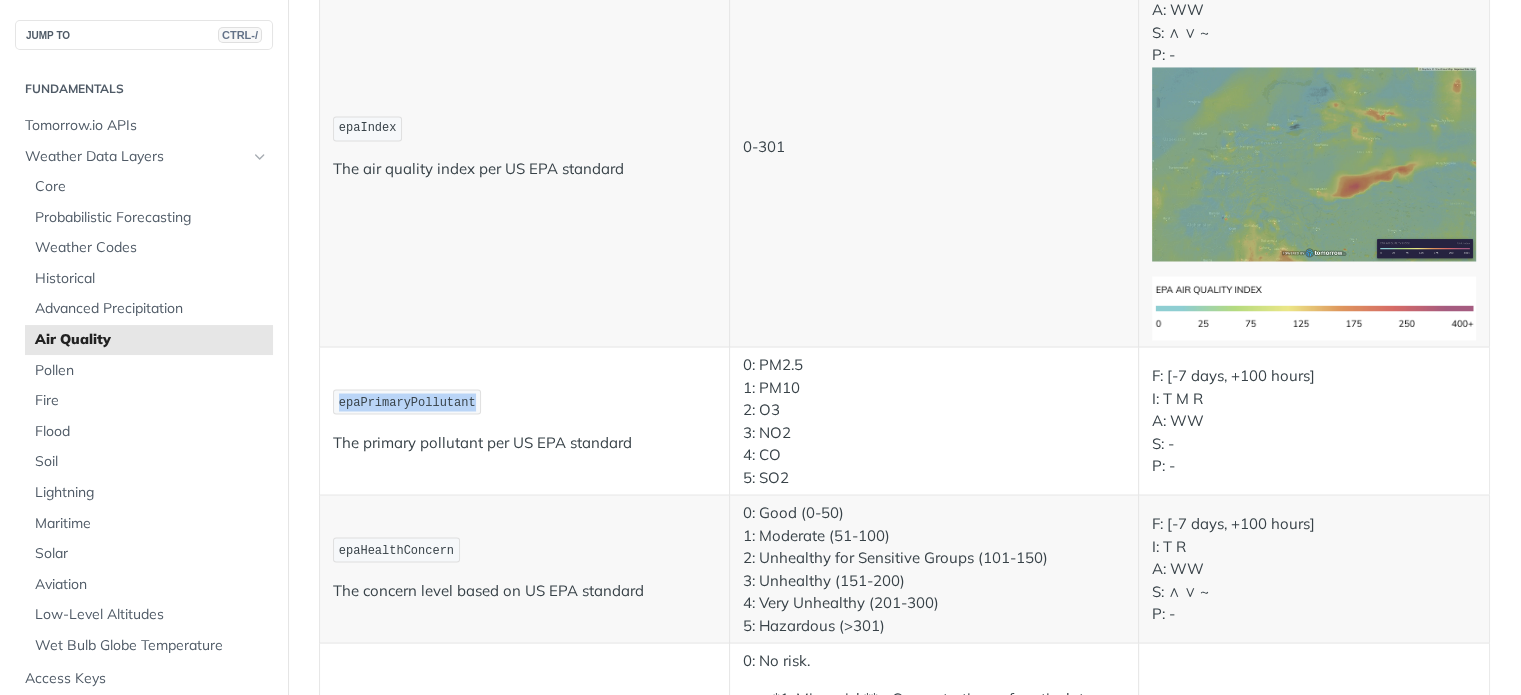 drag, startPoint x: 460, startPoint y: 393, endPoint x: 323, endPoint y: 397, distance: 137.05838 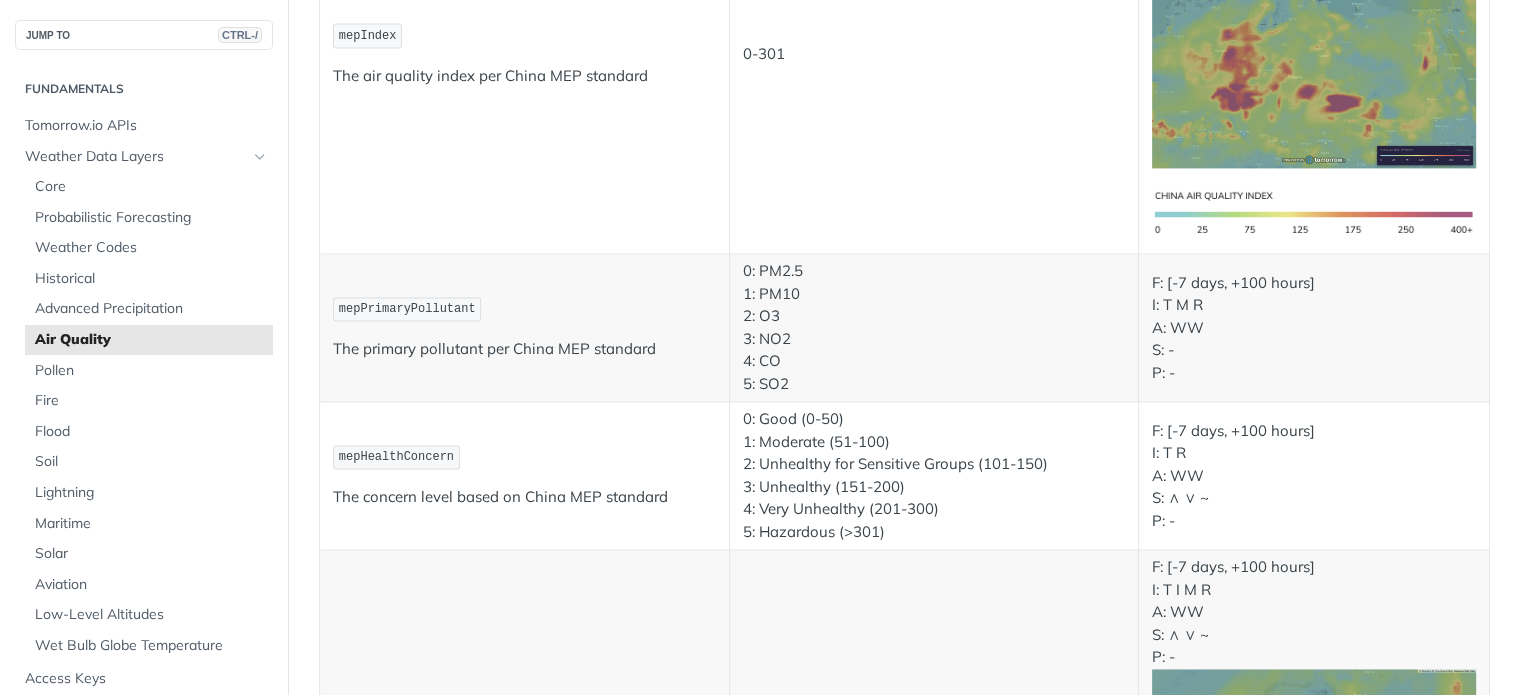 scroll, scrollTop: 2900, scrollLeft: 0, axis: vertical 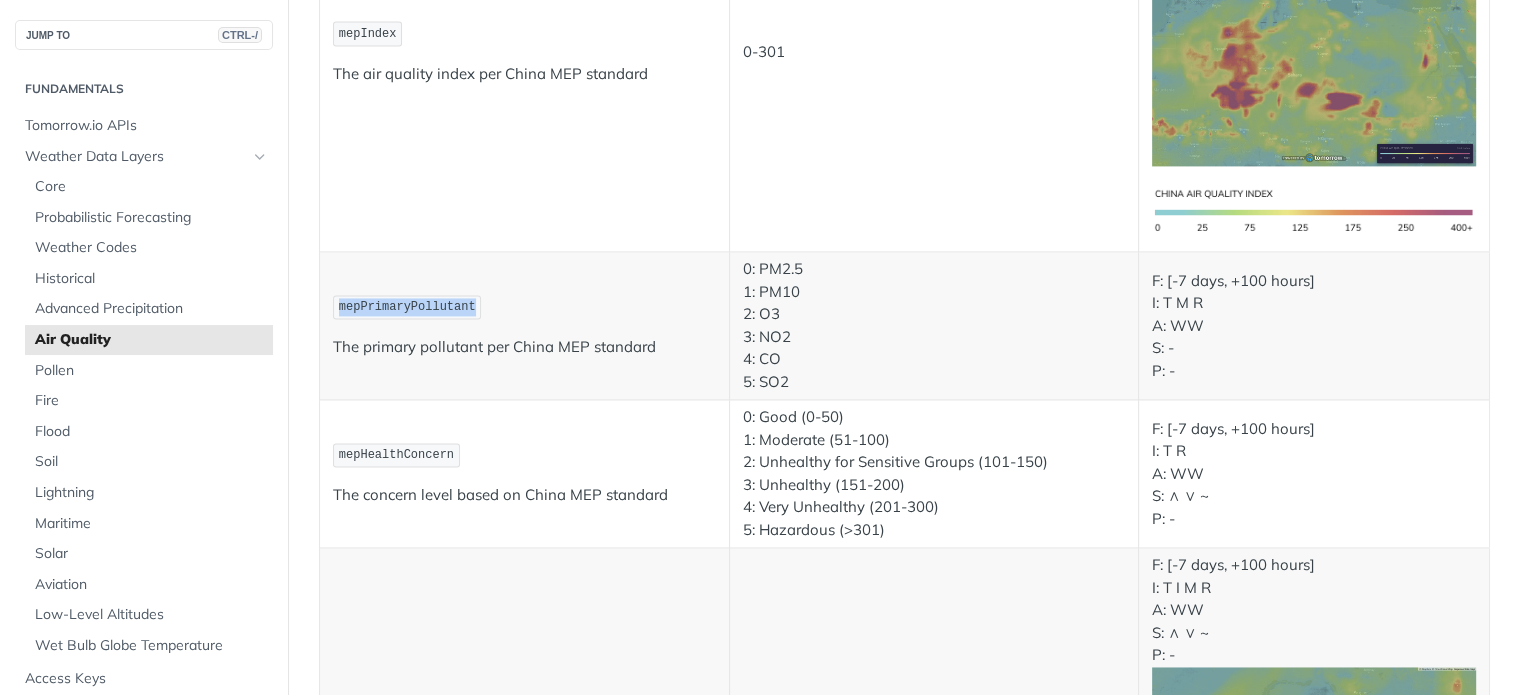 drag, startPoint x: 463, startPoint y: 309, endPoint x: 336, endPoint y: 299, distance: 127.39309 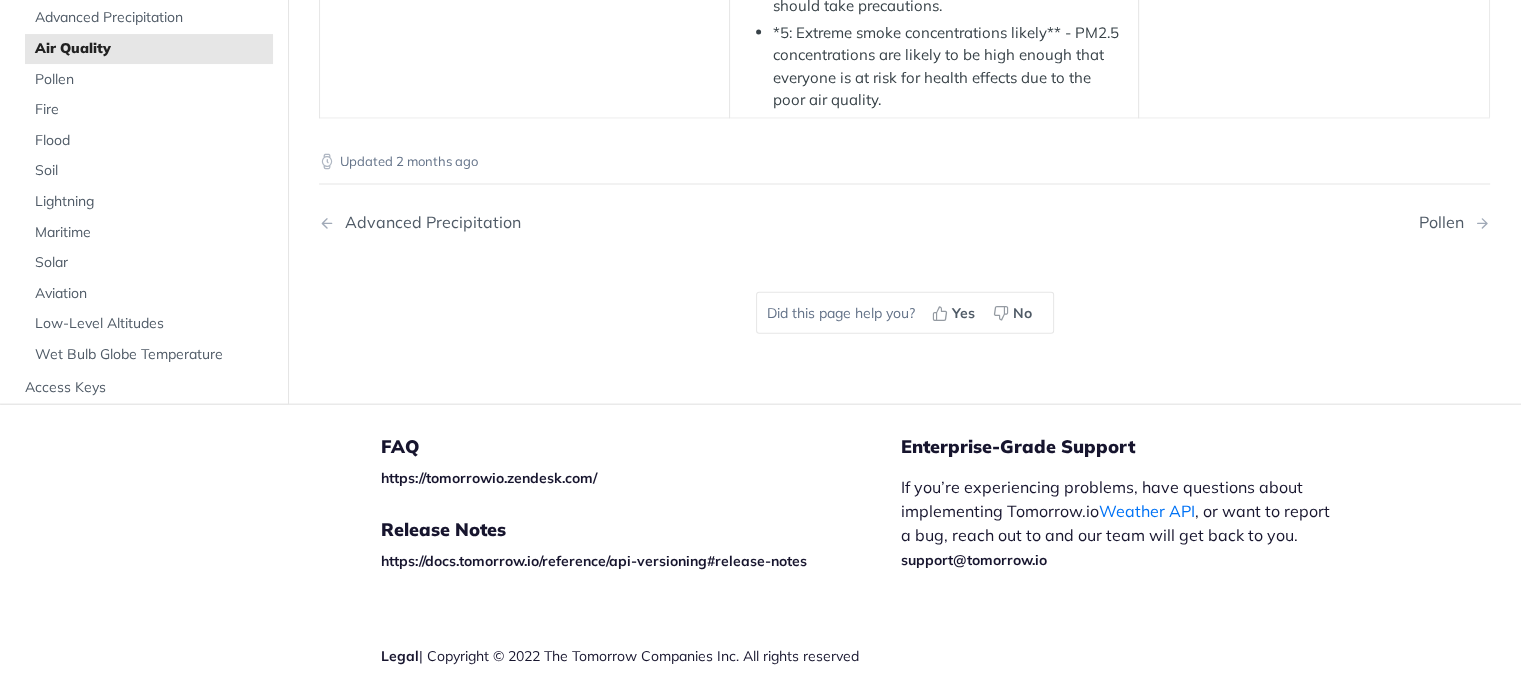 scroll, scrollTop: 4506, scrollLeft: 0, axis: vertical 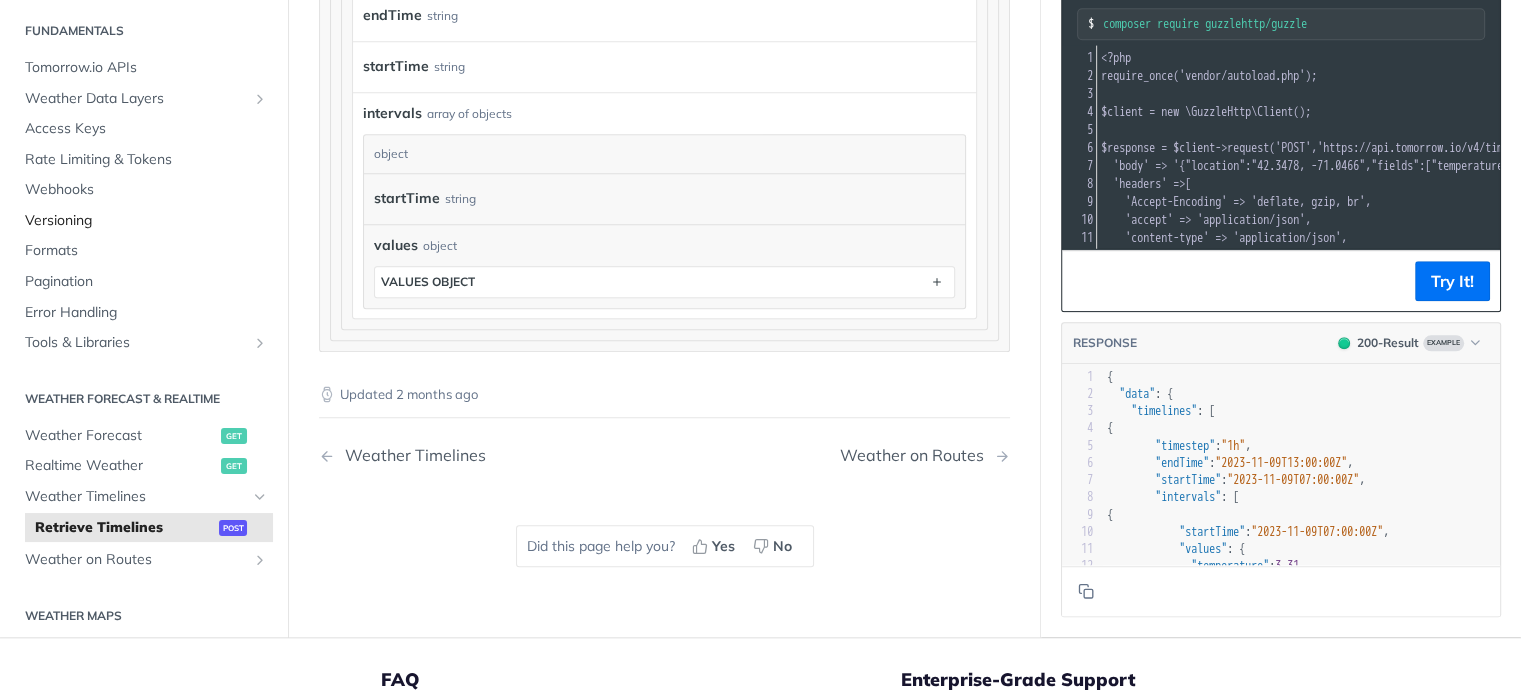 click on "Versioning" at bounding box center (146, 221) 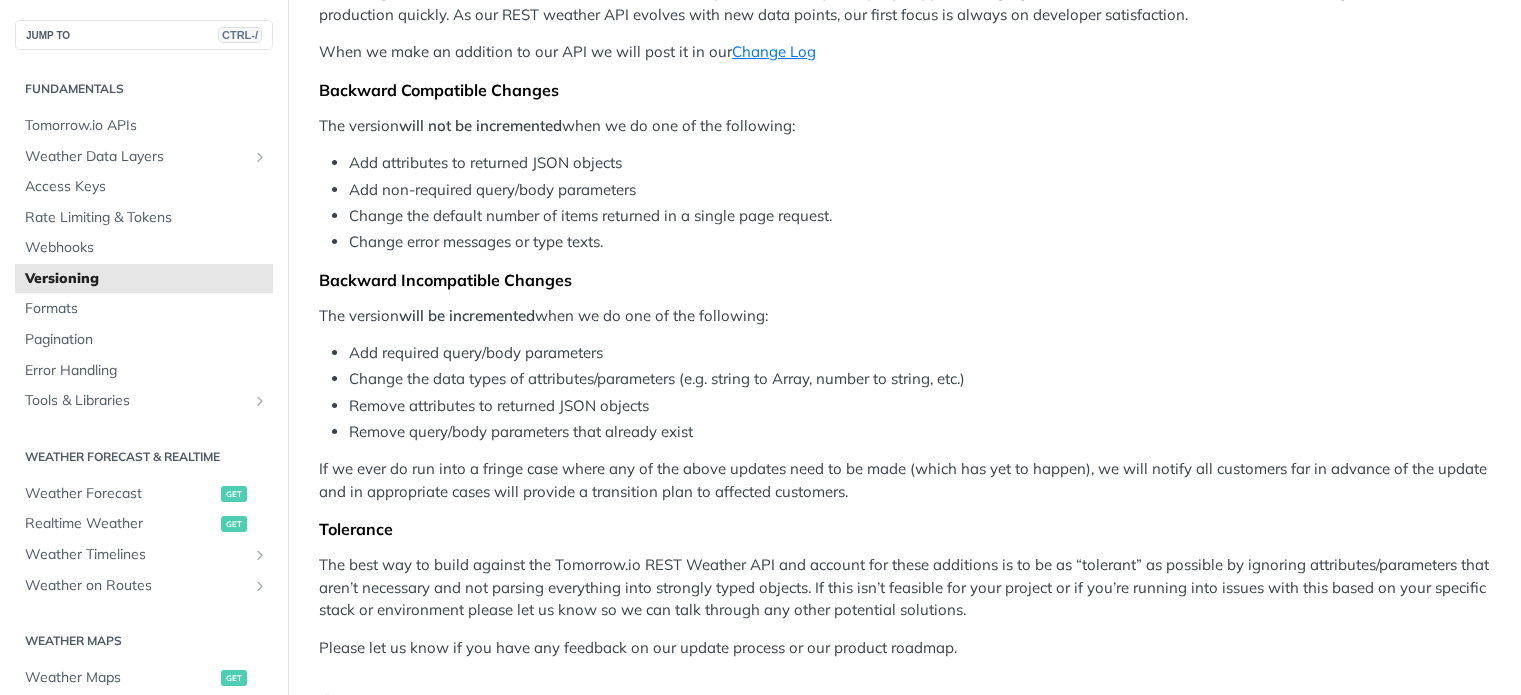 scroll, scrollTop: 0, scrollLeft: 0, axis: both 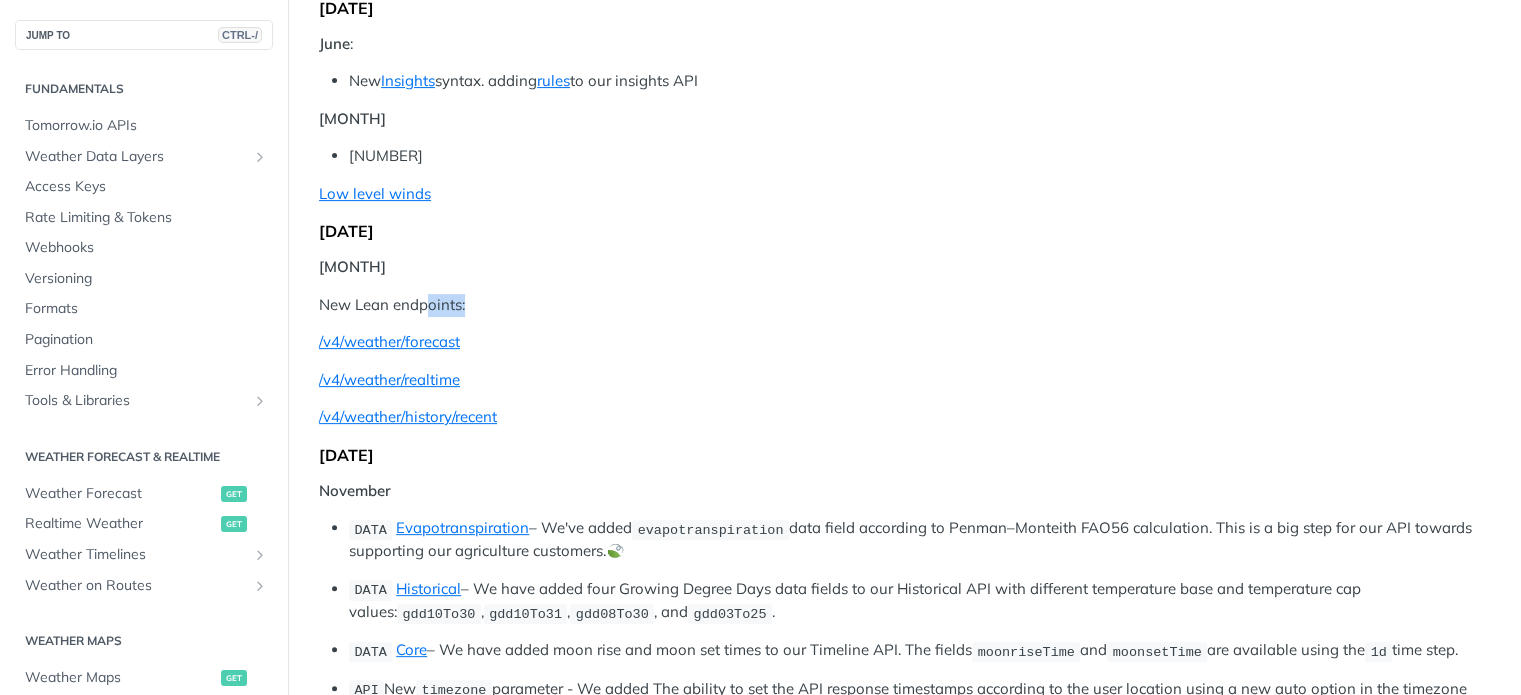 drag, startPoint x: 432, startPoint y: 307, endPoint x: 511, endPoint y: 317, distance: 79.630394 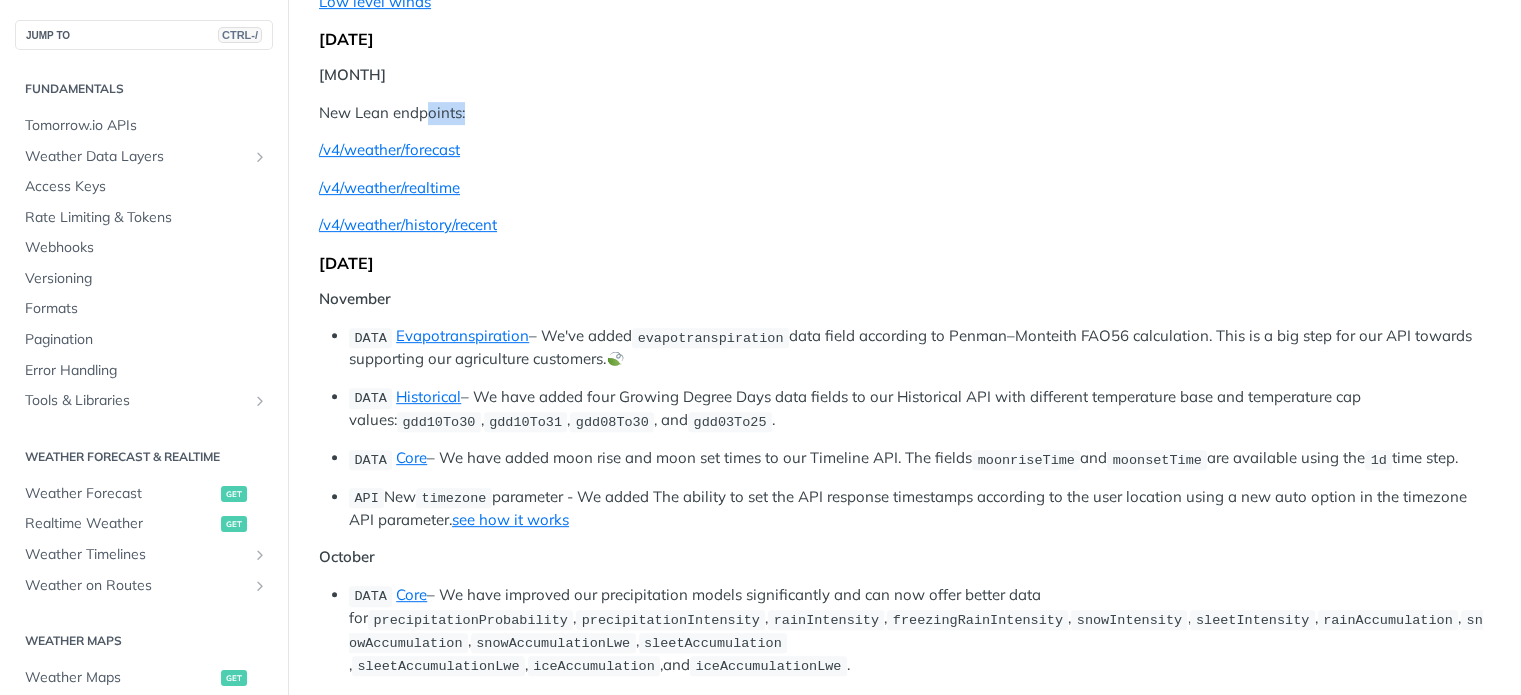 scroll, scrollTop: 800, scrollLeft: 0, axis: vertical 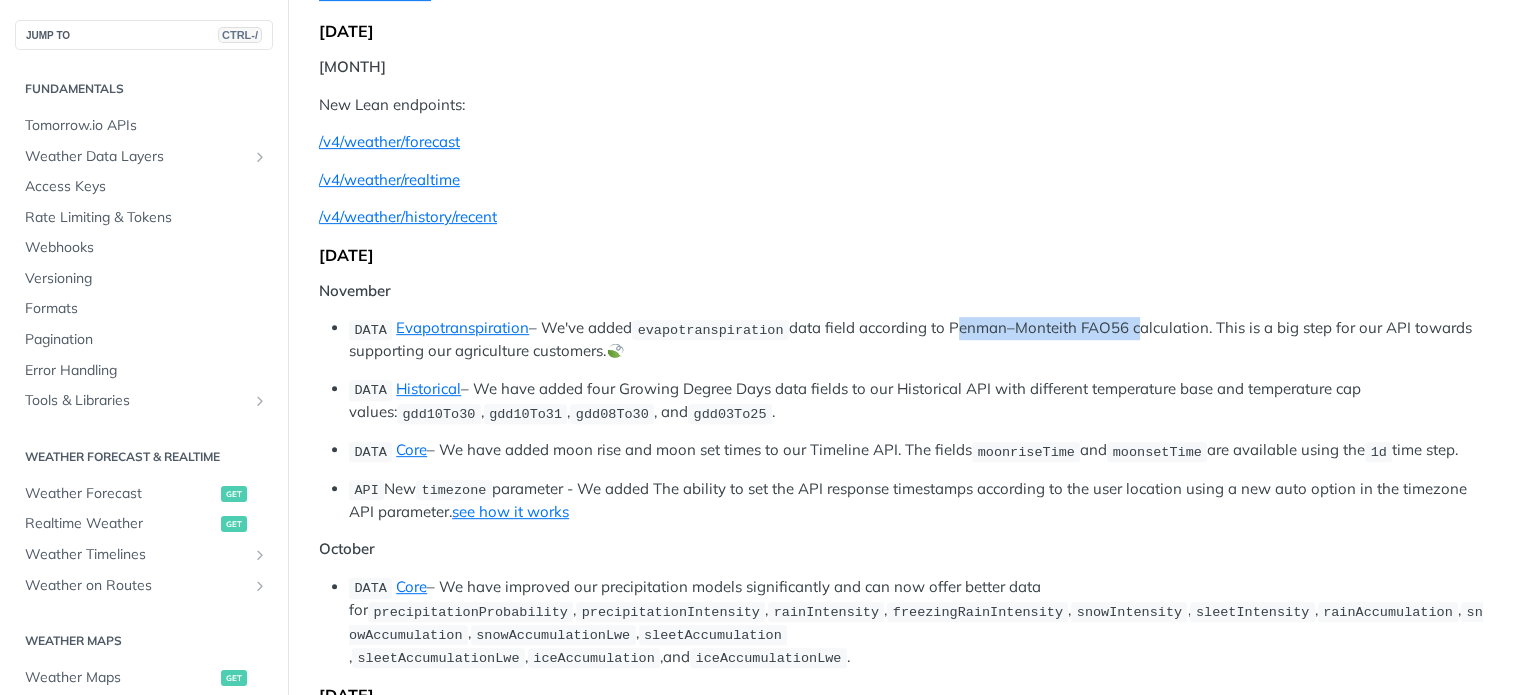 drag, startPoint x: 944, startPoint y: 327, endPoint x: 1124, endPoint y: 322, distance: 180.06943 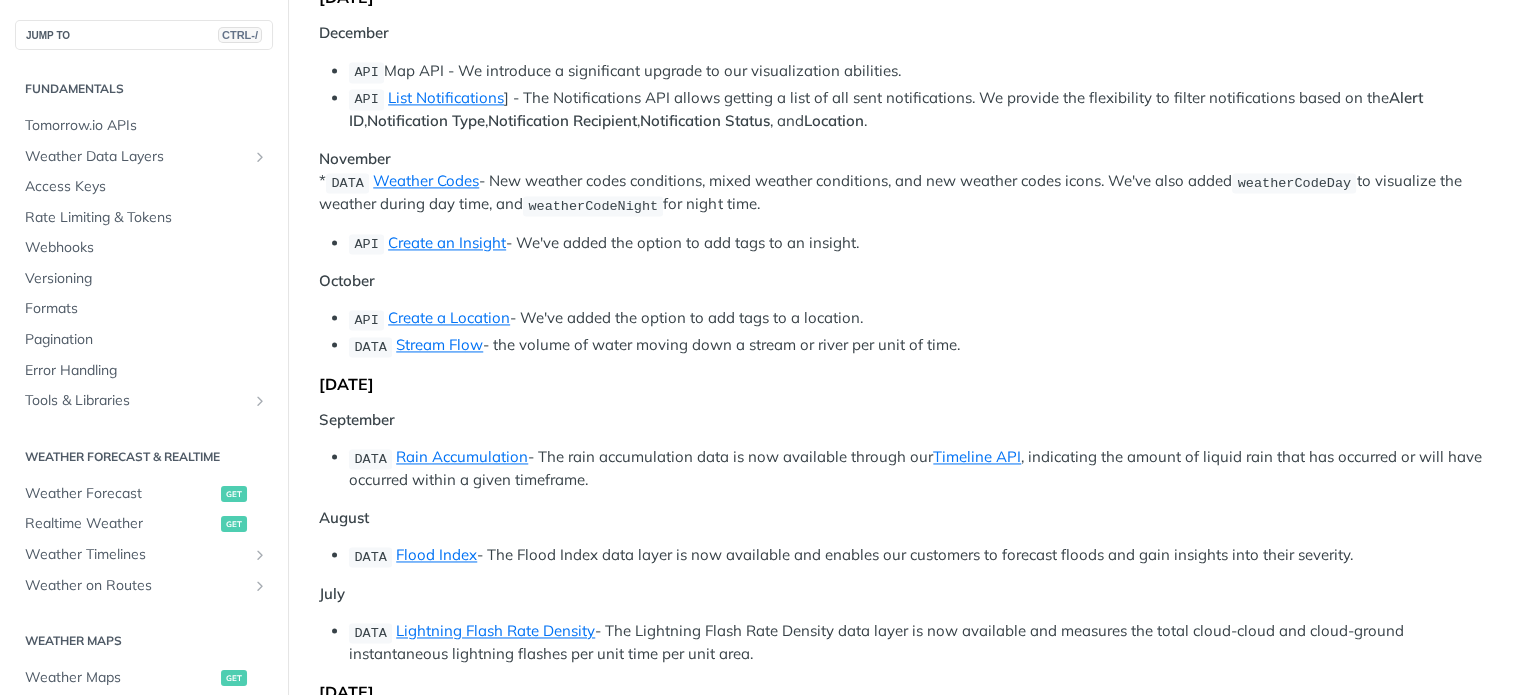 scroll, scrollTop: 3100, scrollLeft: 0, axis: vertical 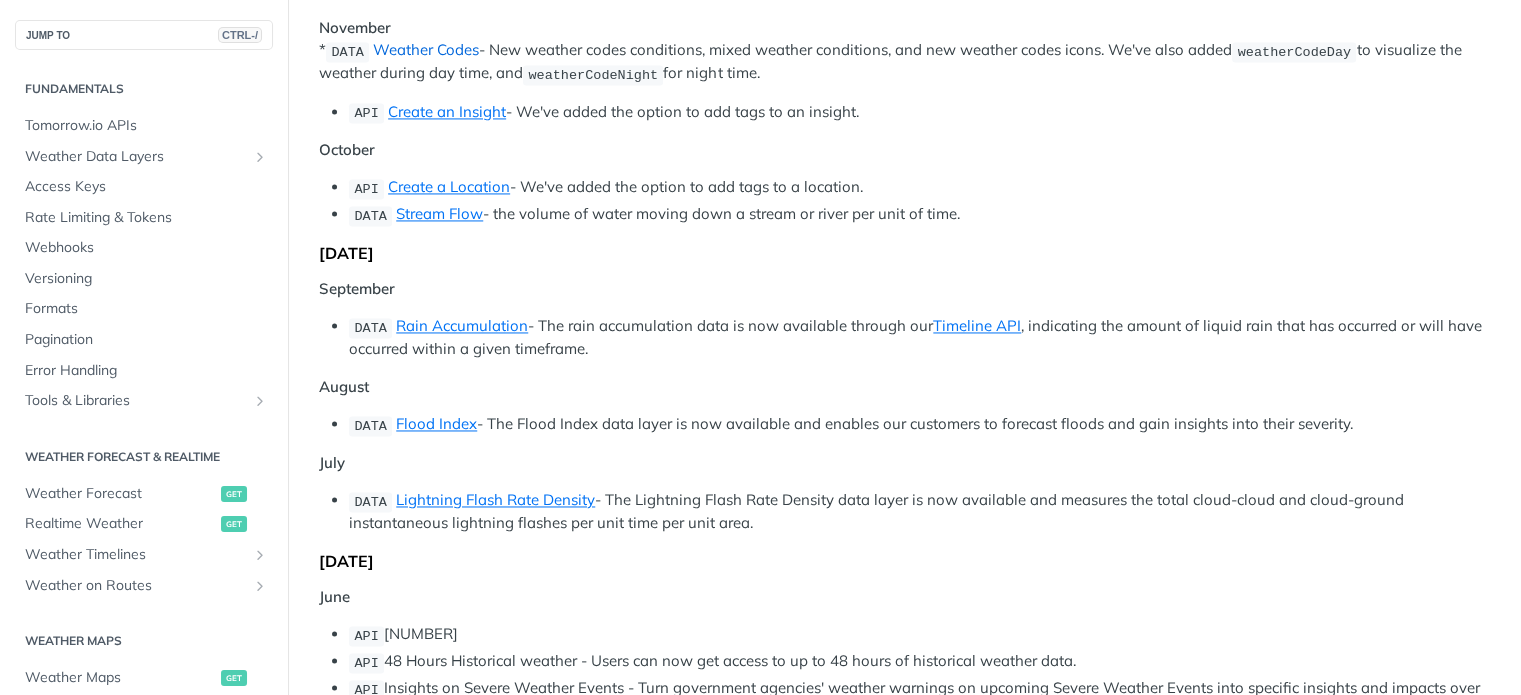 click on "Weather Codes" at bounding box center [426, 49] 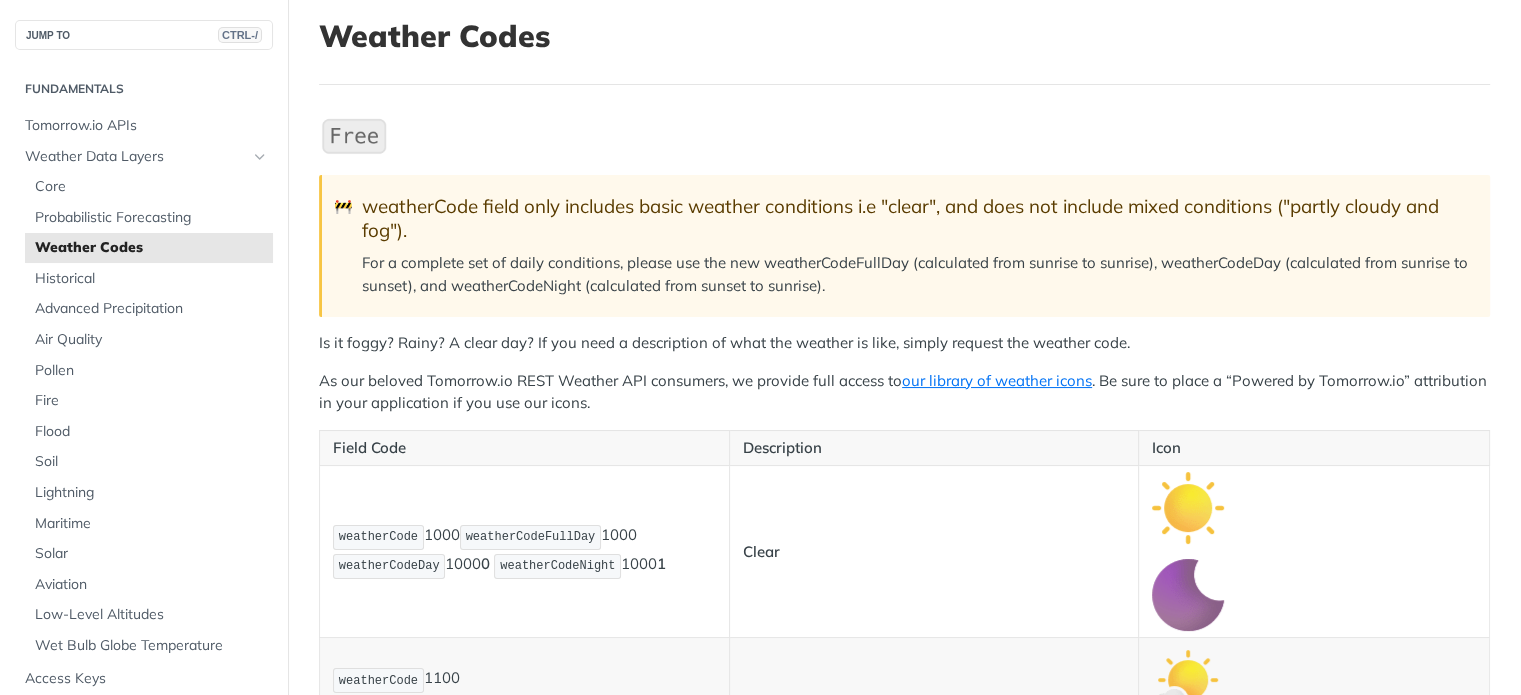 scroll, scrollTop: 200, scrollLeft: 0, axis: vertical 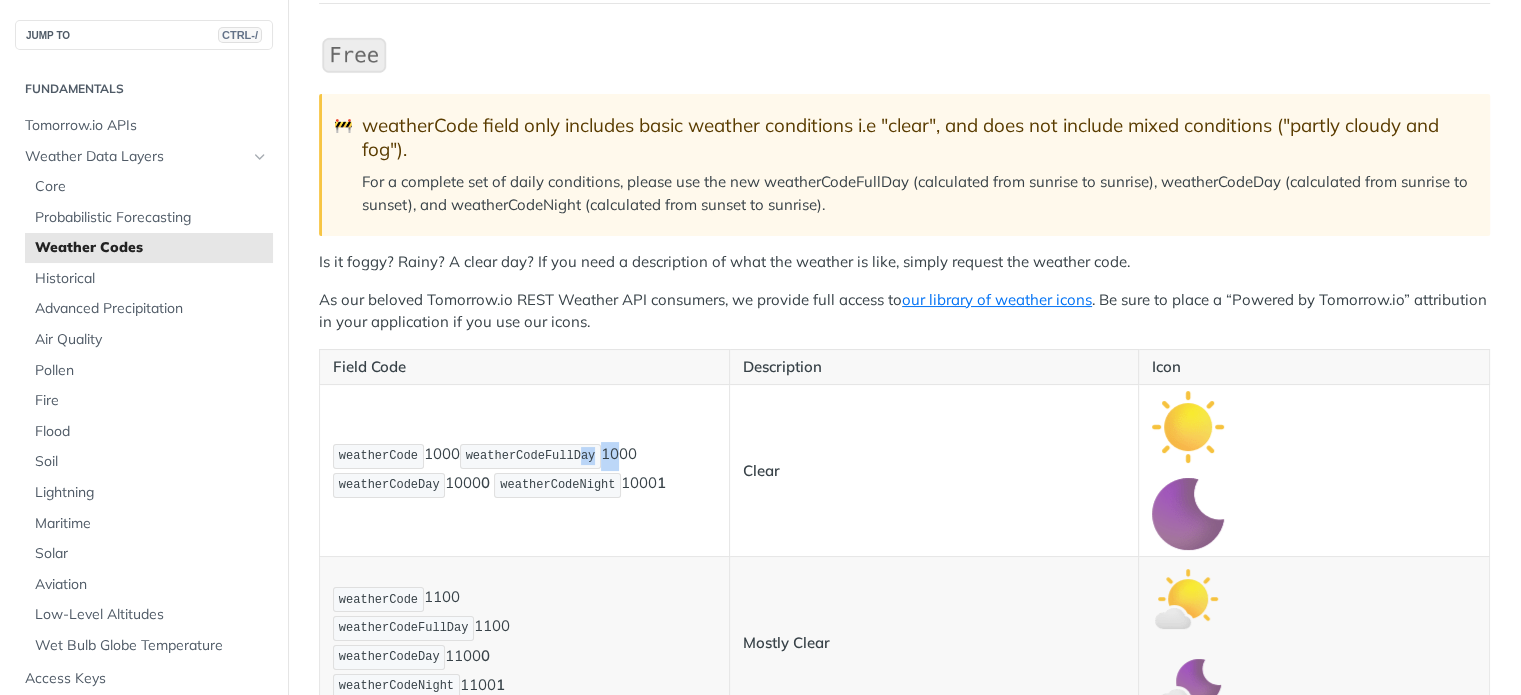 drag, startPoint x: 583, startPoint y: 460, endPoint x: 603, endPoint y: 460, distance: 20 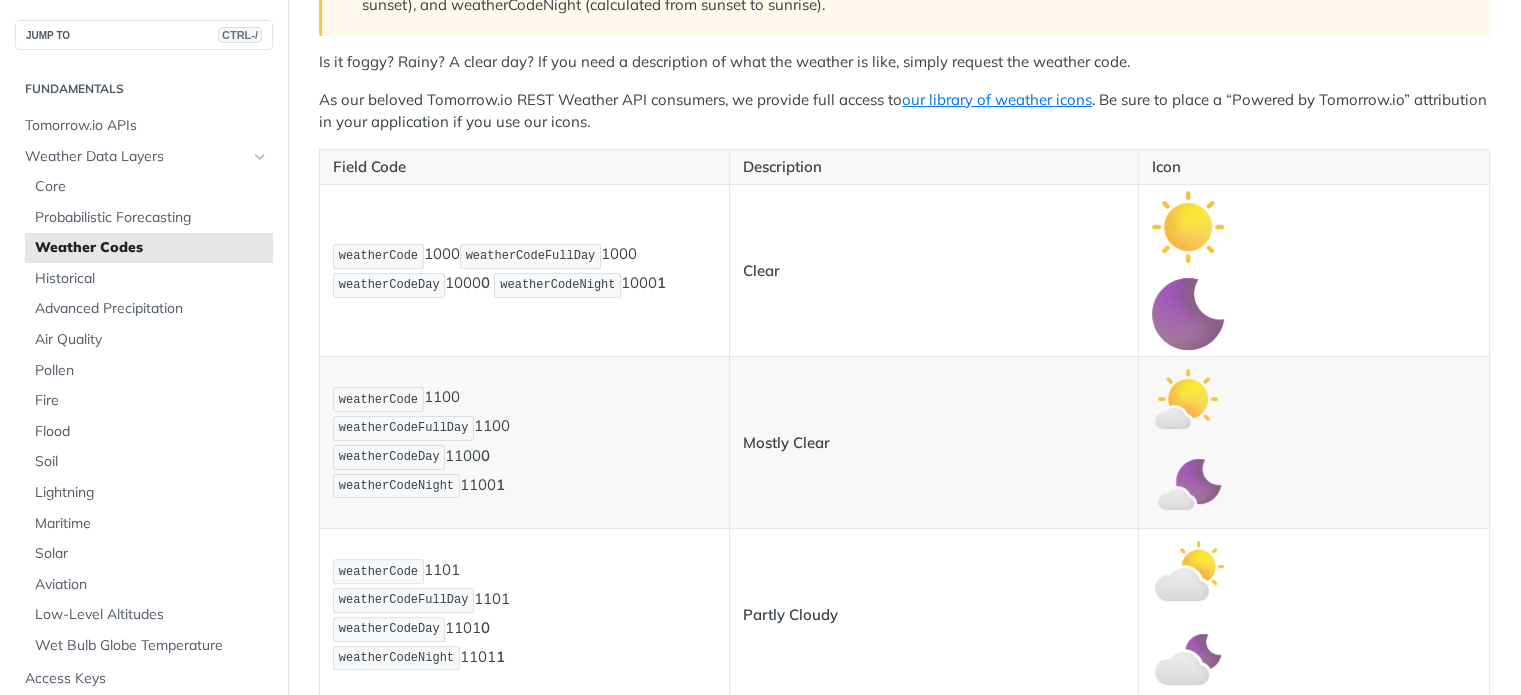 drag, startPoint x: 640, startPoint y: 409, endPoint x: 715, endPoint y: 415, distance: 75.23962 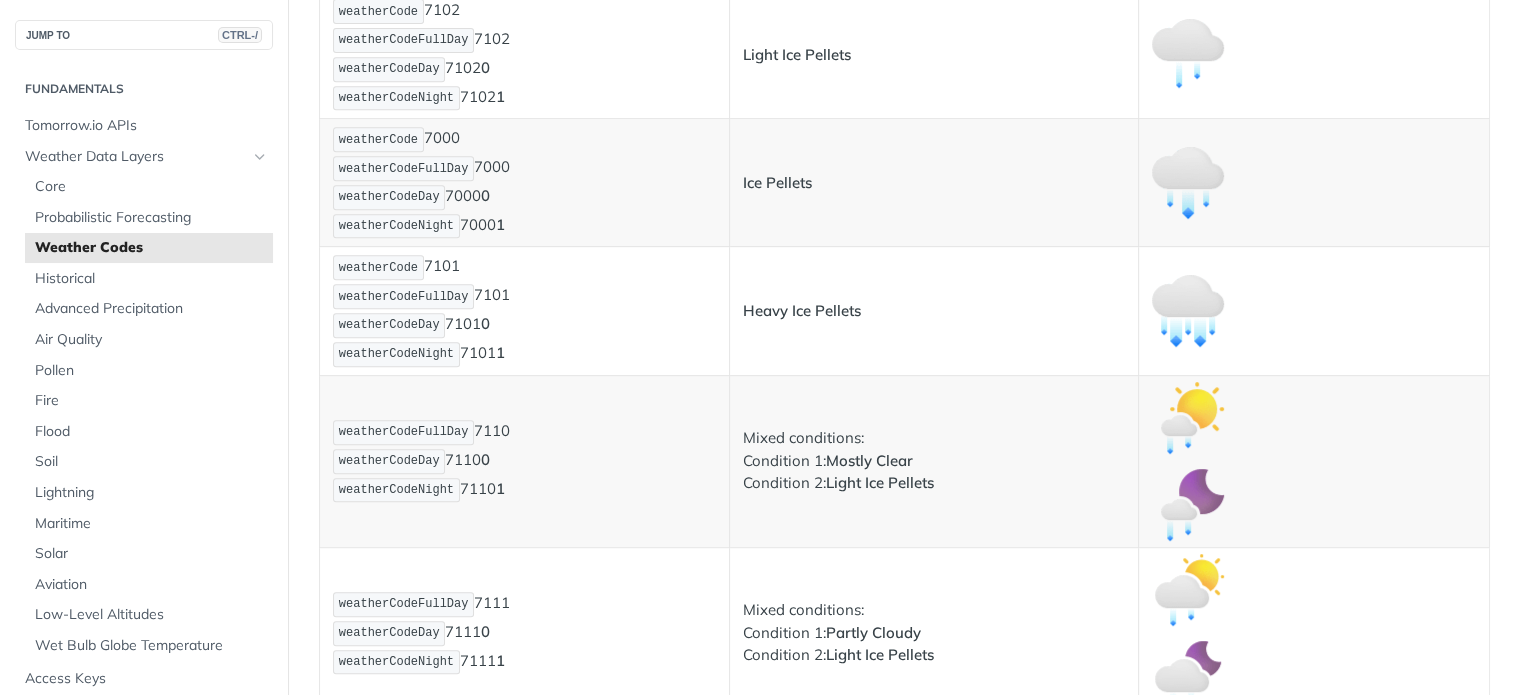 scroll, scrollTop: 8500, scrollLeft: 0, axis: vertical 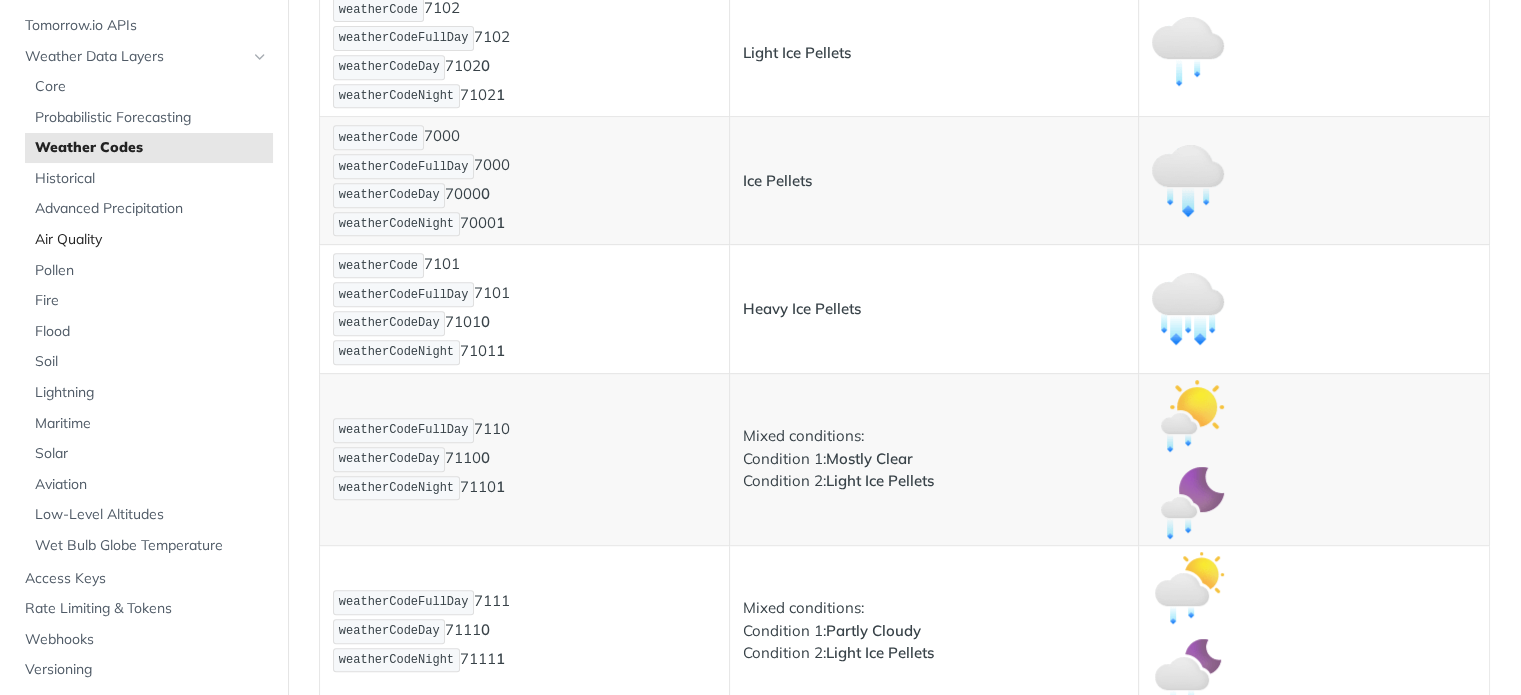 click on "Air Quality" at bounding box center [151, 240] 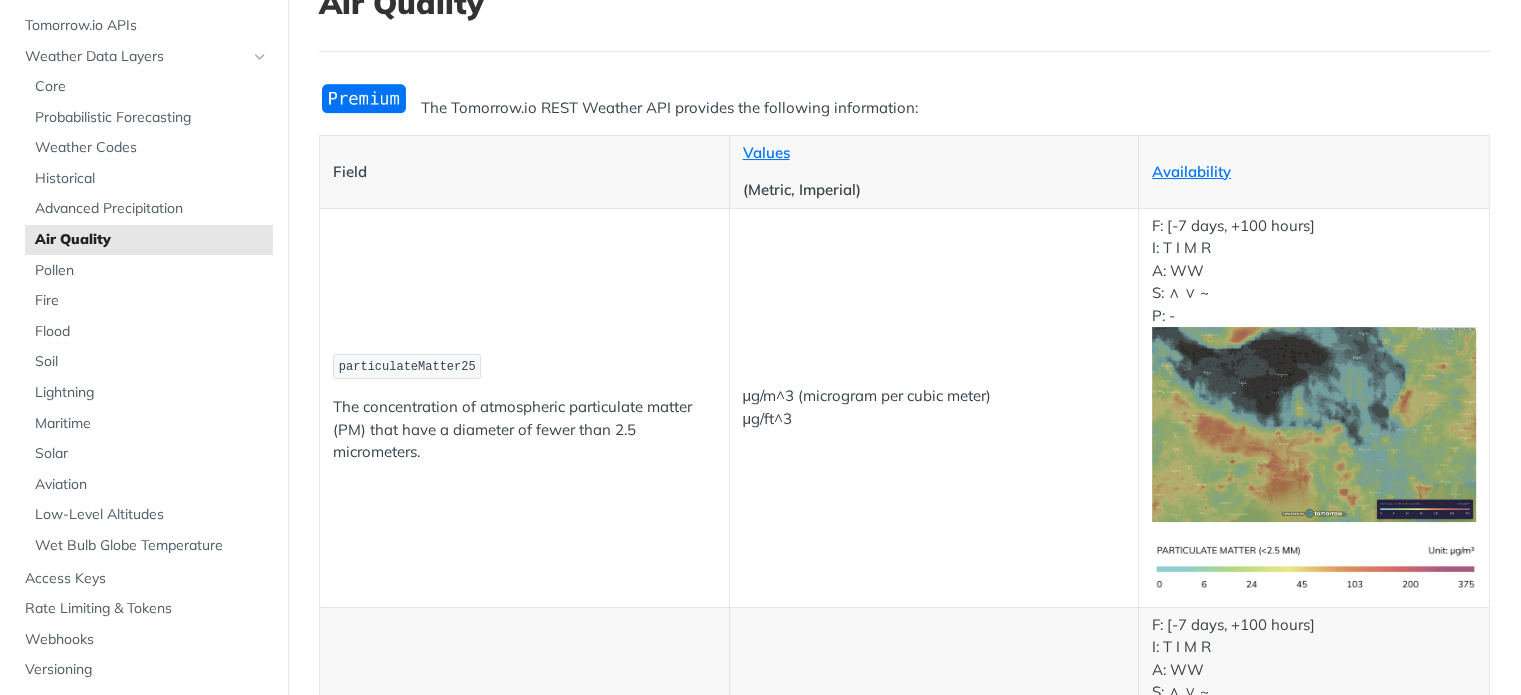 scroll, scrollTop: 0, scrollLeft: 0, axis: both 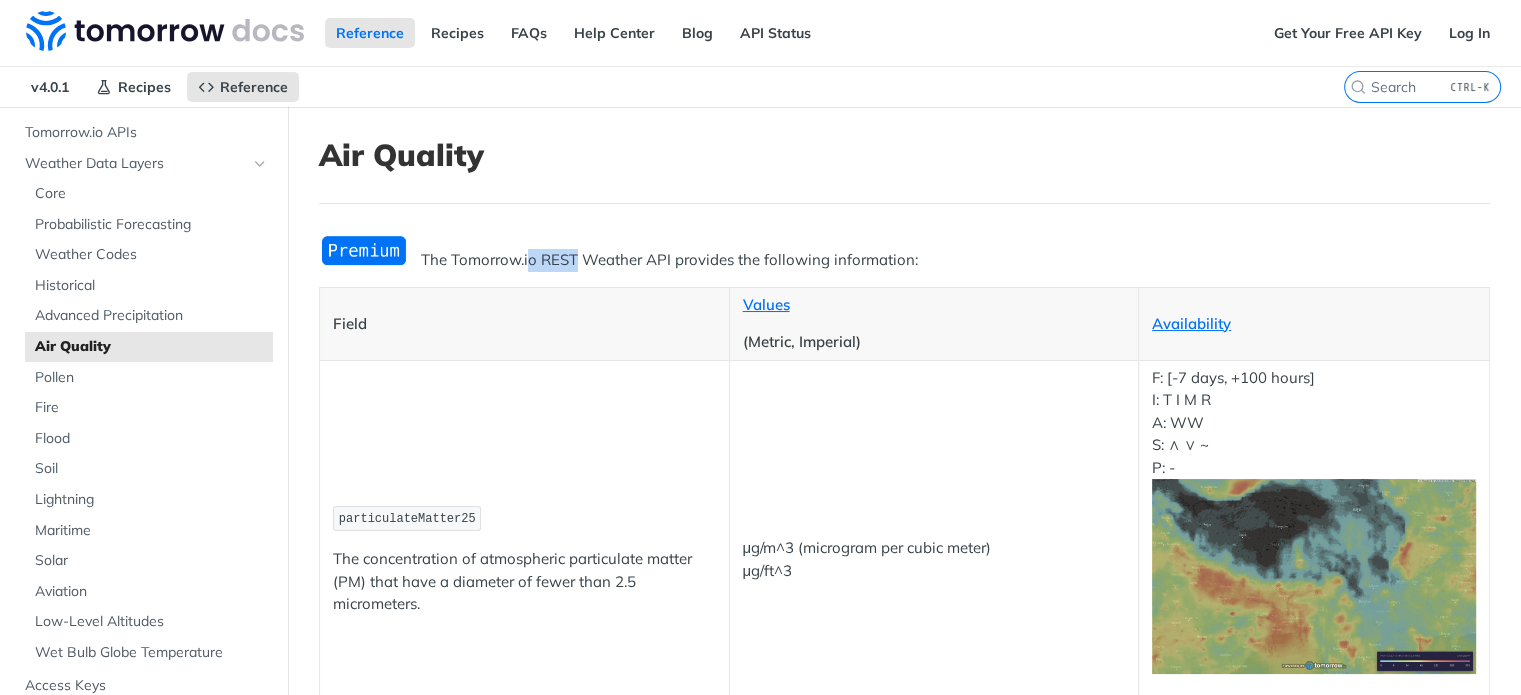 drag, startPoint x: 528, startPoint y: 260, endPoint x: 576, endPoint y: 262, distance: 48.04165 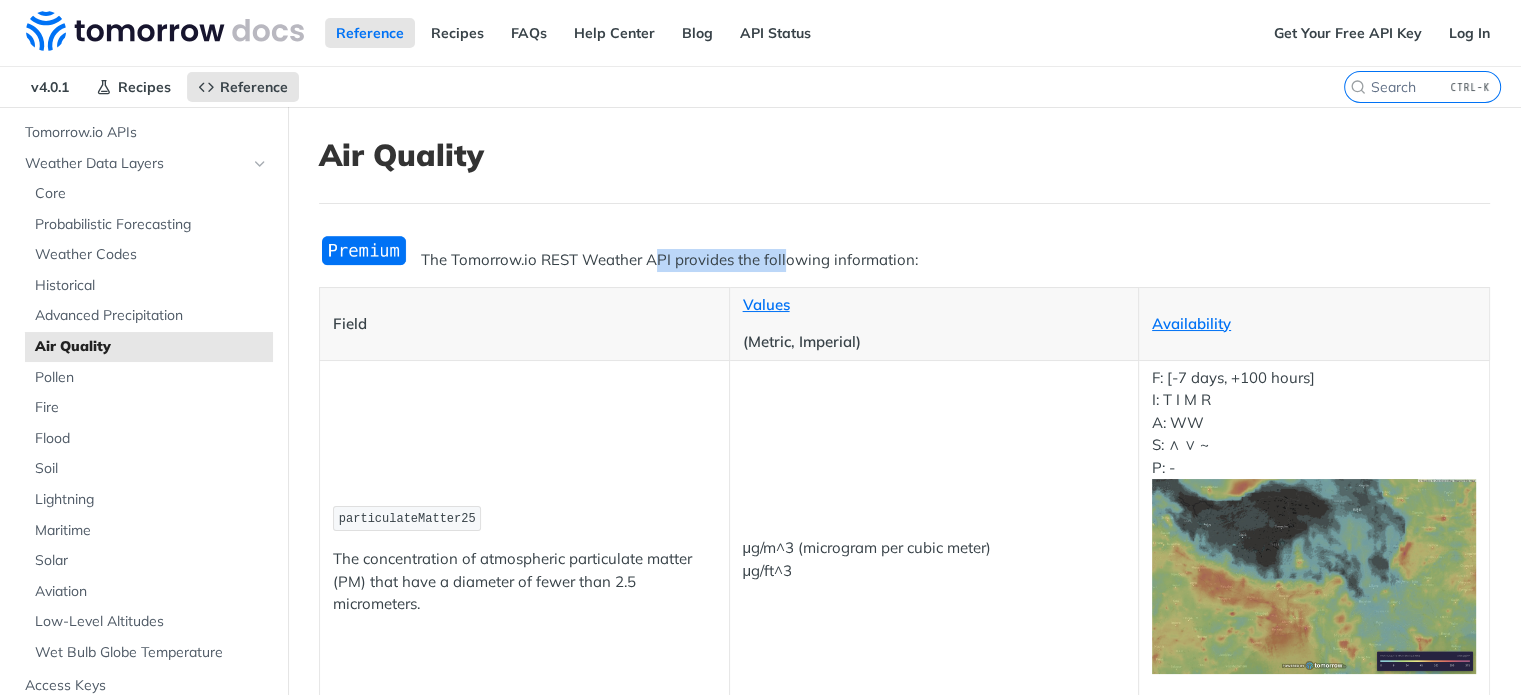 drag, startPoint x: 657, startPoint y: 262, endPoint x: 785, endPoint y: 268, distance: 128.14055 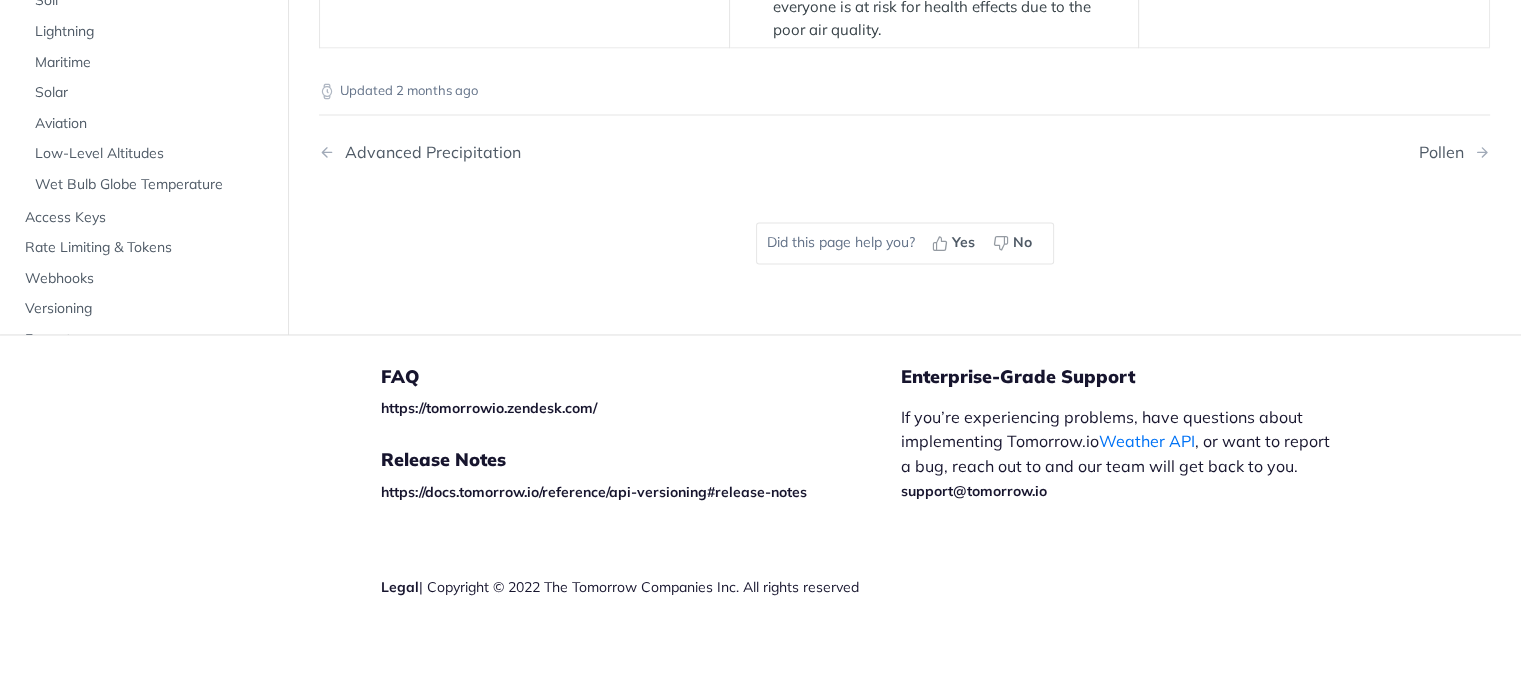 scroll, scrollTop: 4600, scrollLeft: 0, axis: vertical 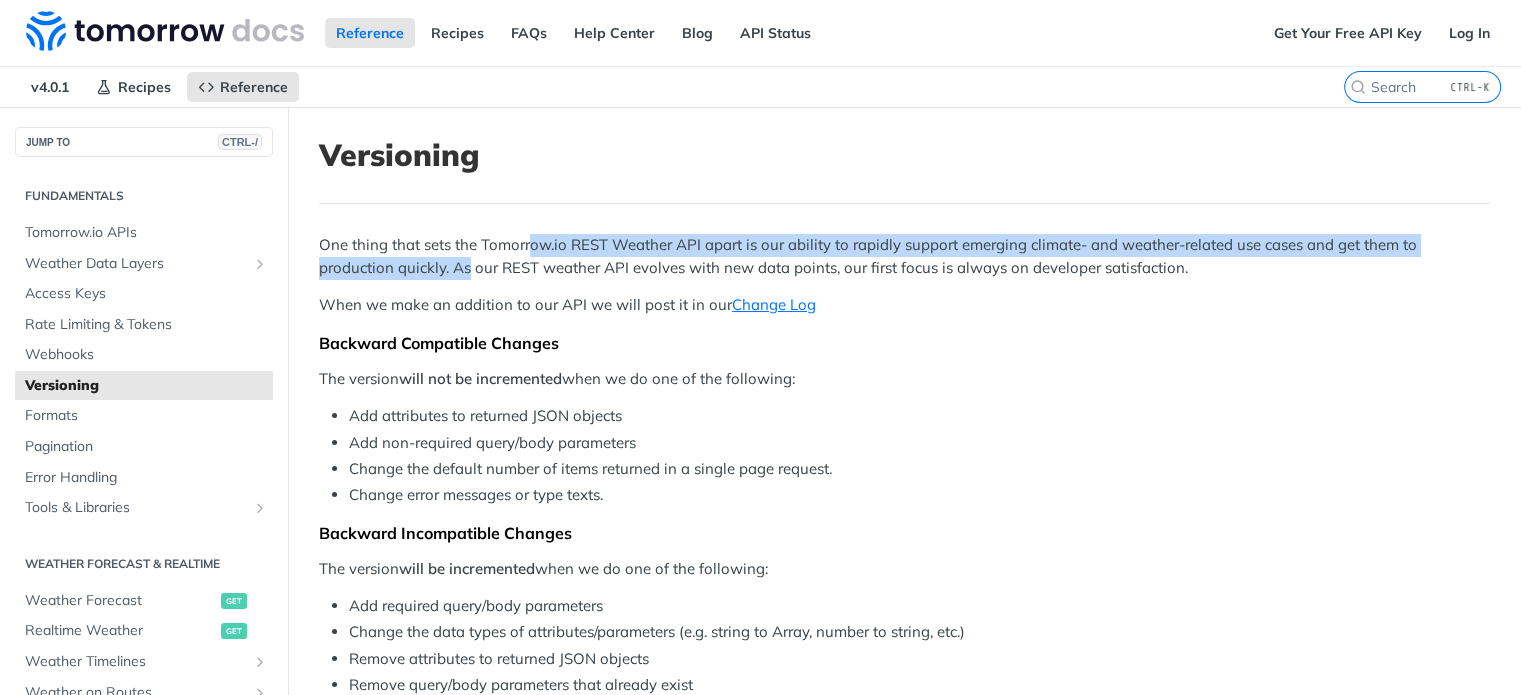 click on "One thing that sets the Tomorrow.io REST Weather API apart is our ability to rapidly support emerging climate- and weather-related use cases and get them to production quickly. As our REST weather API evolves with new data points, our first focus is always on developer satisfaction." at bounding box center (904, 256) 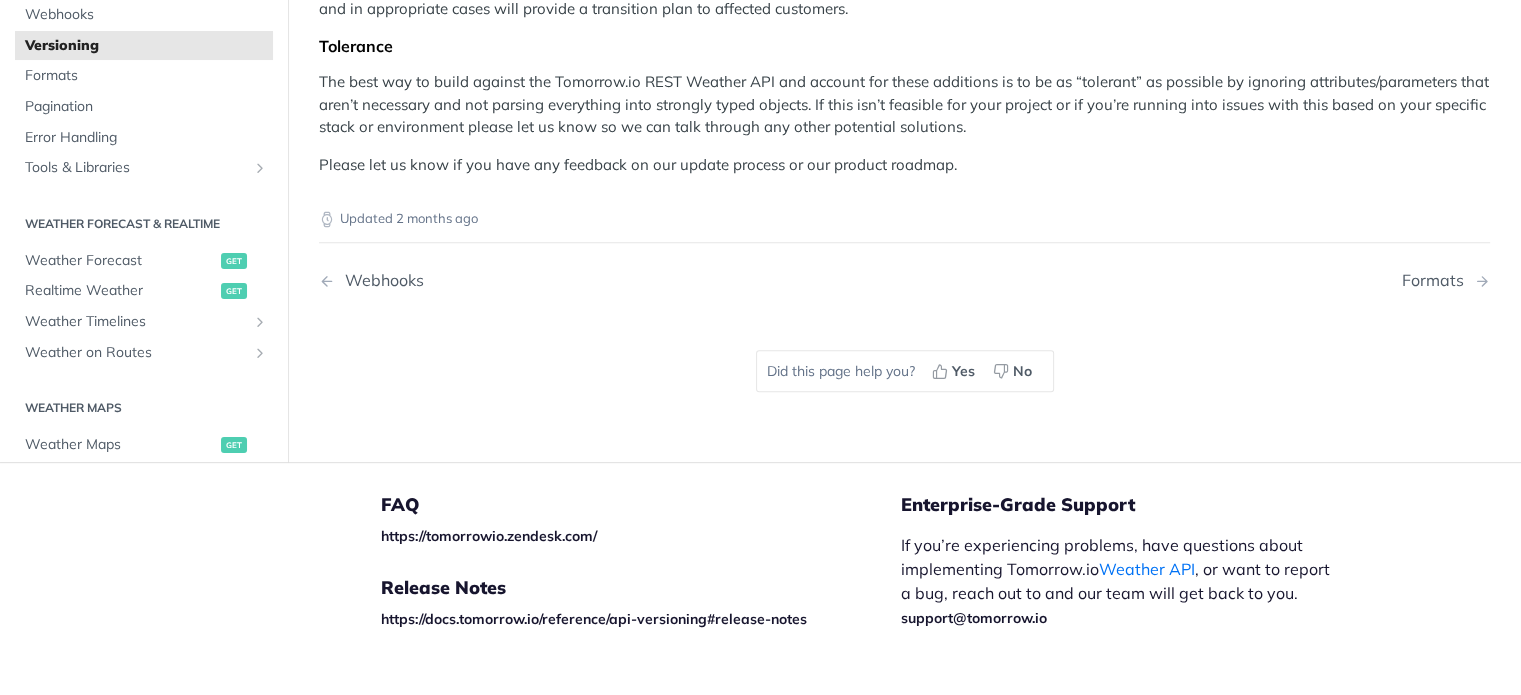 scroll, scrollTop: 861, scrollLeft: 0, axis: vertical 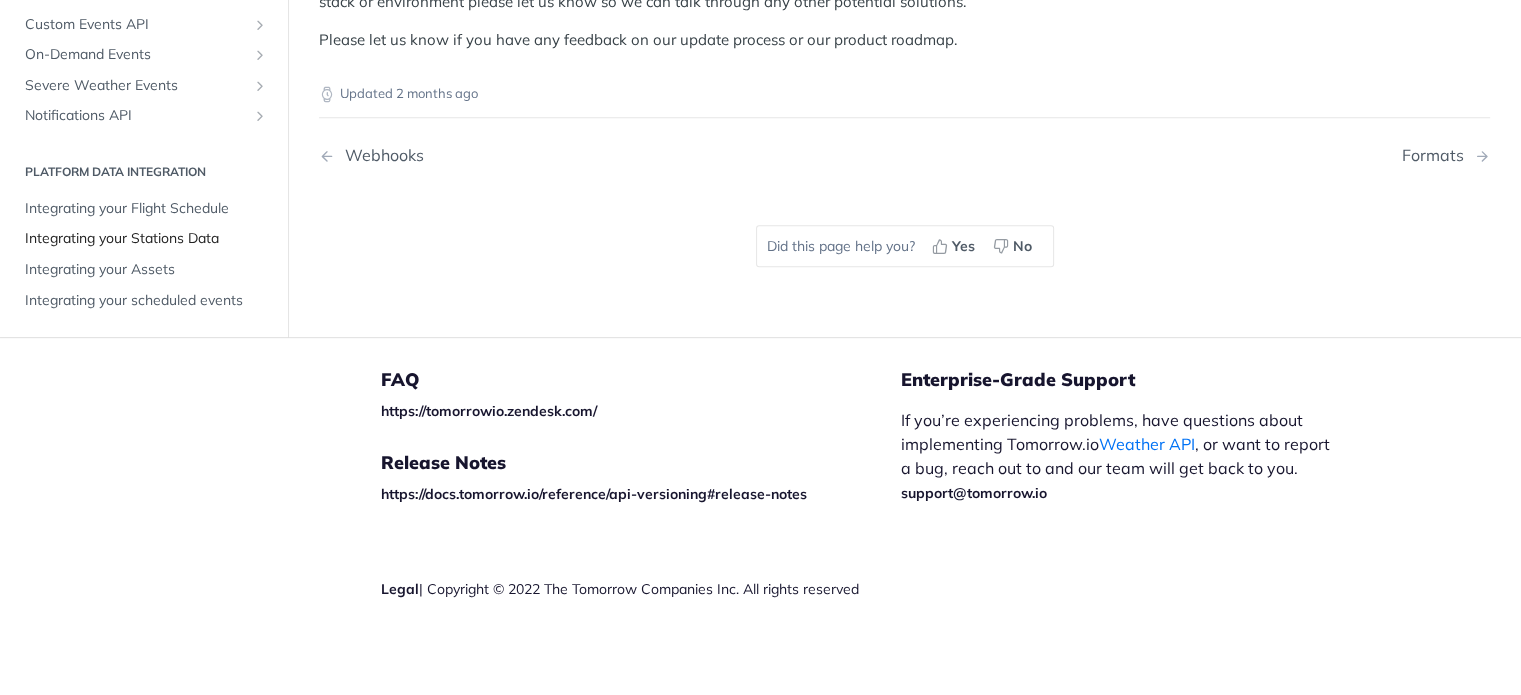 click on "Integrating your Stations Data" at bounding box center (146, 240) 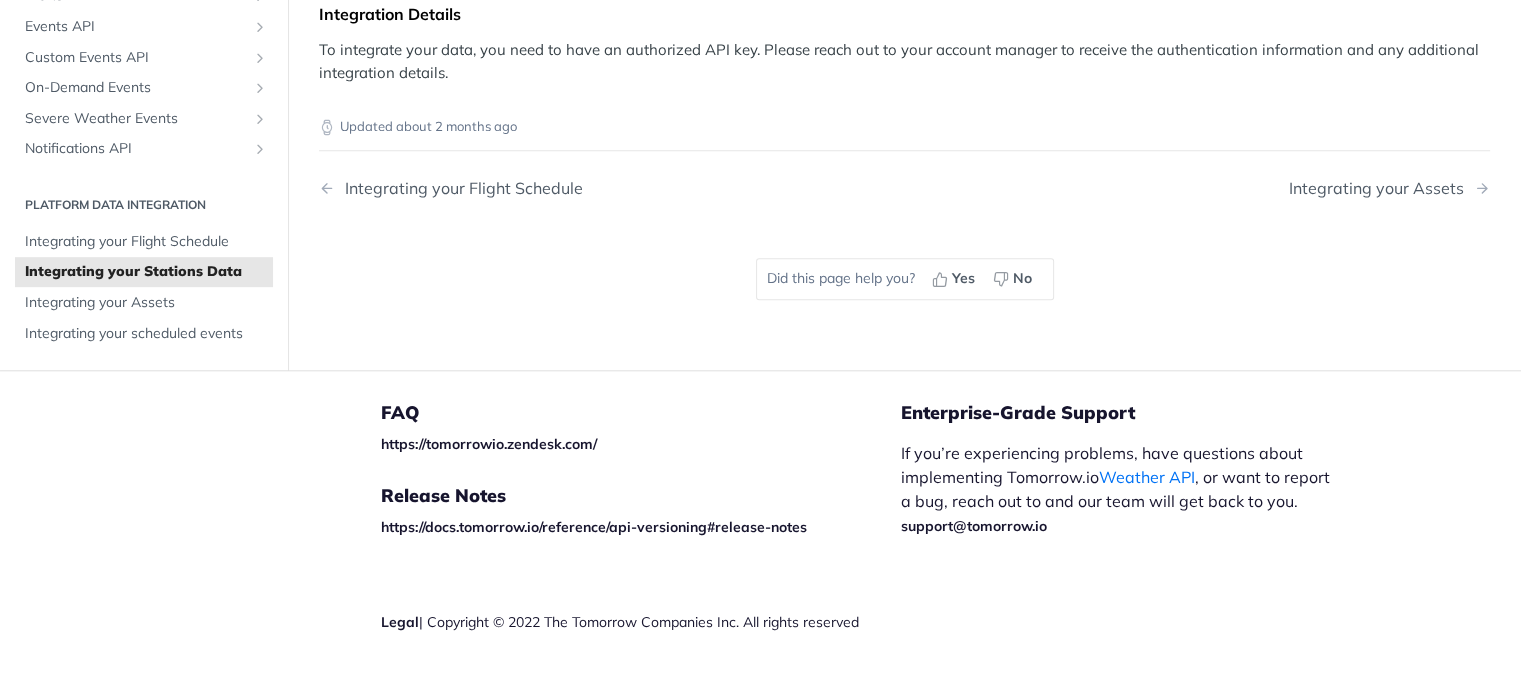 scroll, scrollTop: 1906, scrollLeft: 0, axis: vertical 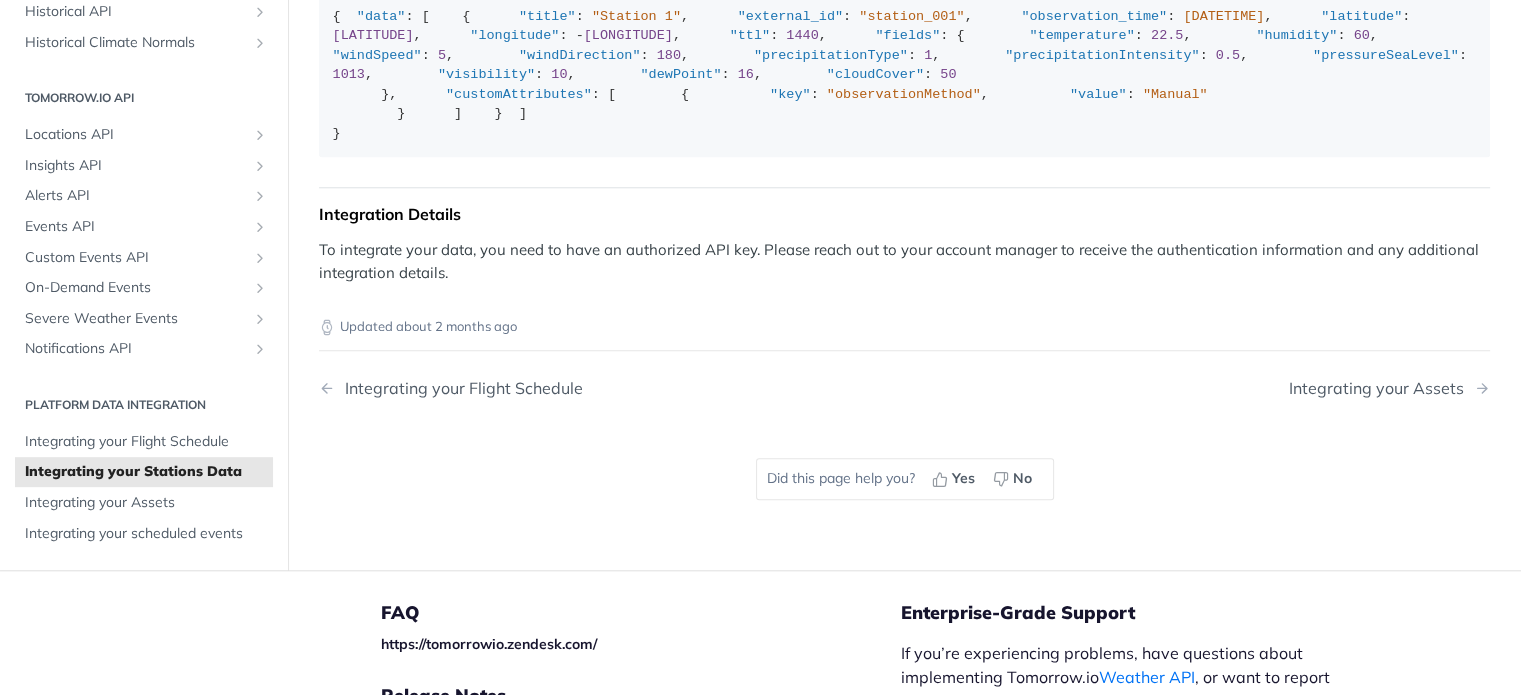 click on "Tomorrow.io available weather data layers" at bounding box center [804, -281] 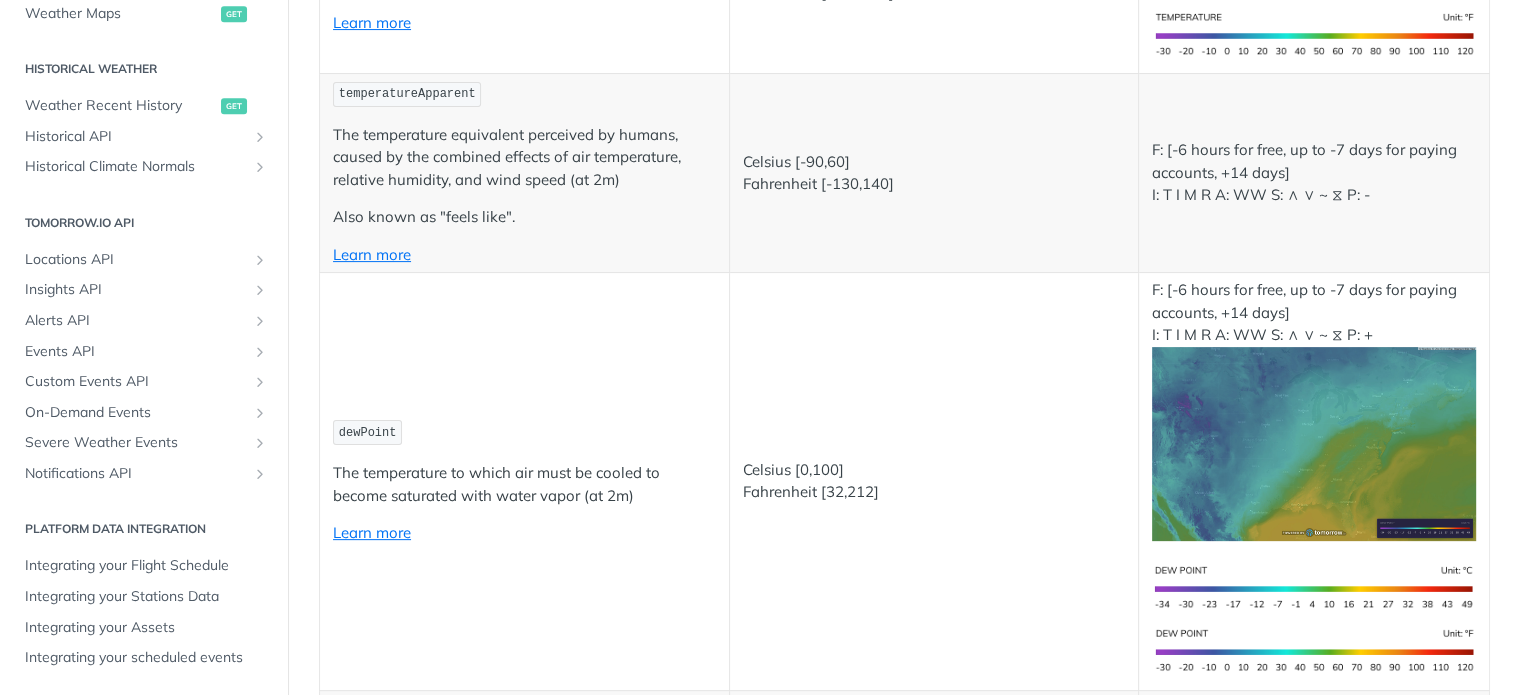scroll, scrollTop: 284, scrollLeft: 0, axis: vertical 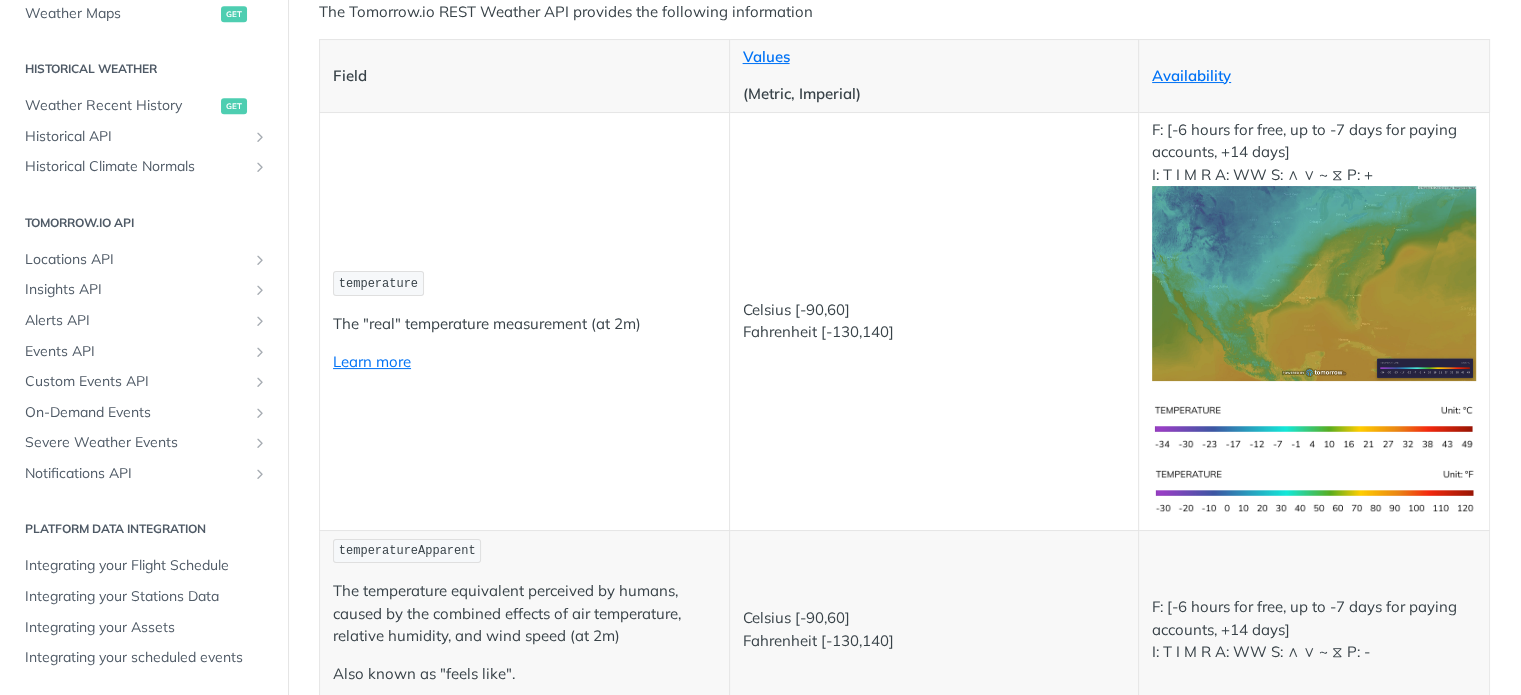 click at bounding box center (1314, 283) 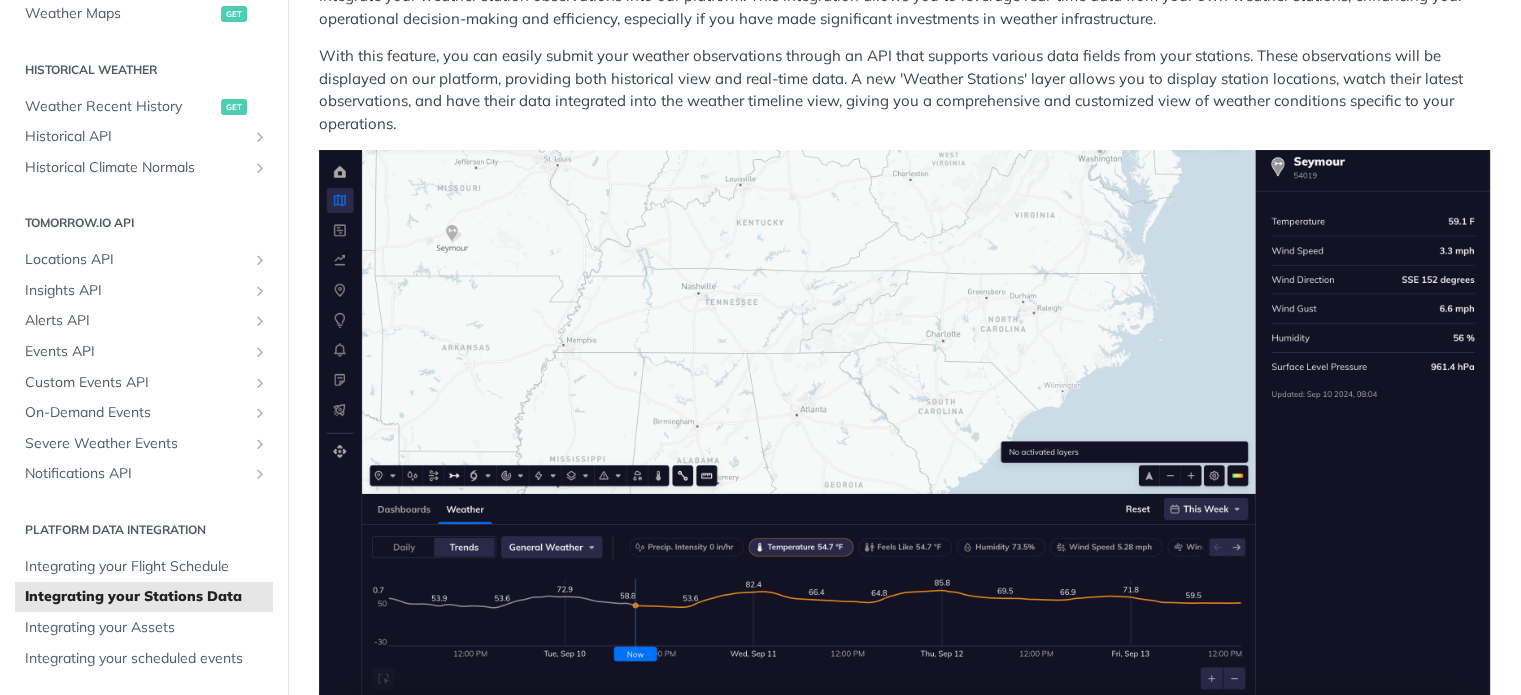 scroll, scrollTop: 3014, scrollLeft: 0, axis: vertical 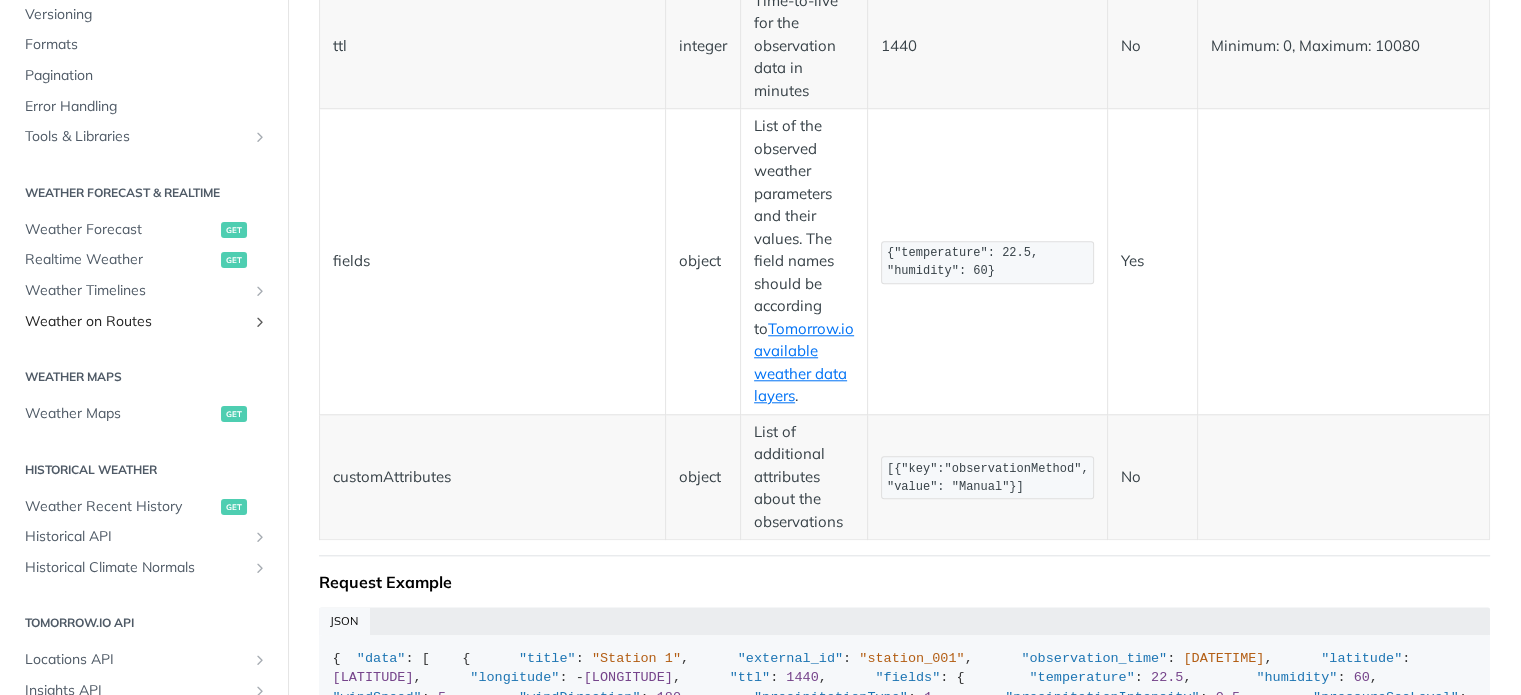 click at bounding box center (260, 322) 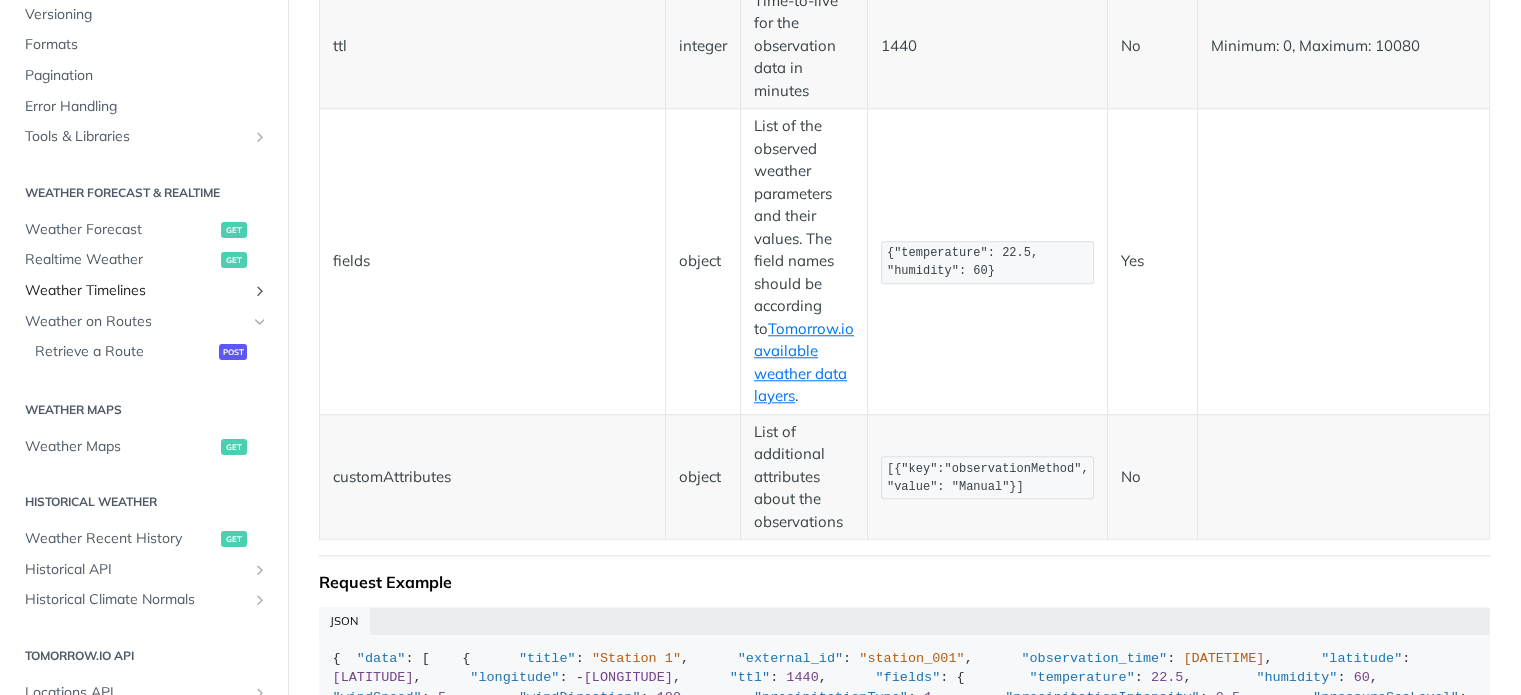 click at bounding box center (260, 291) 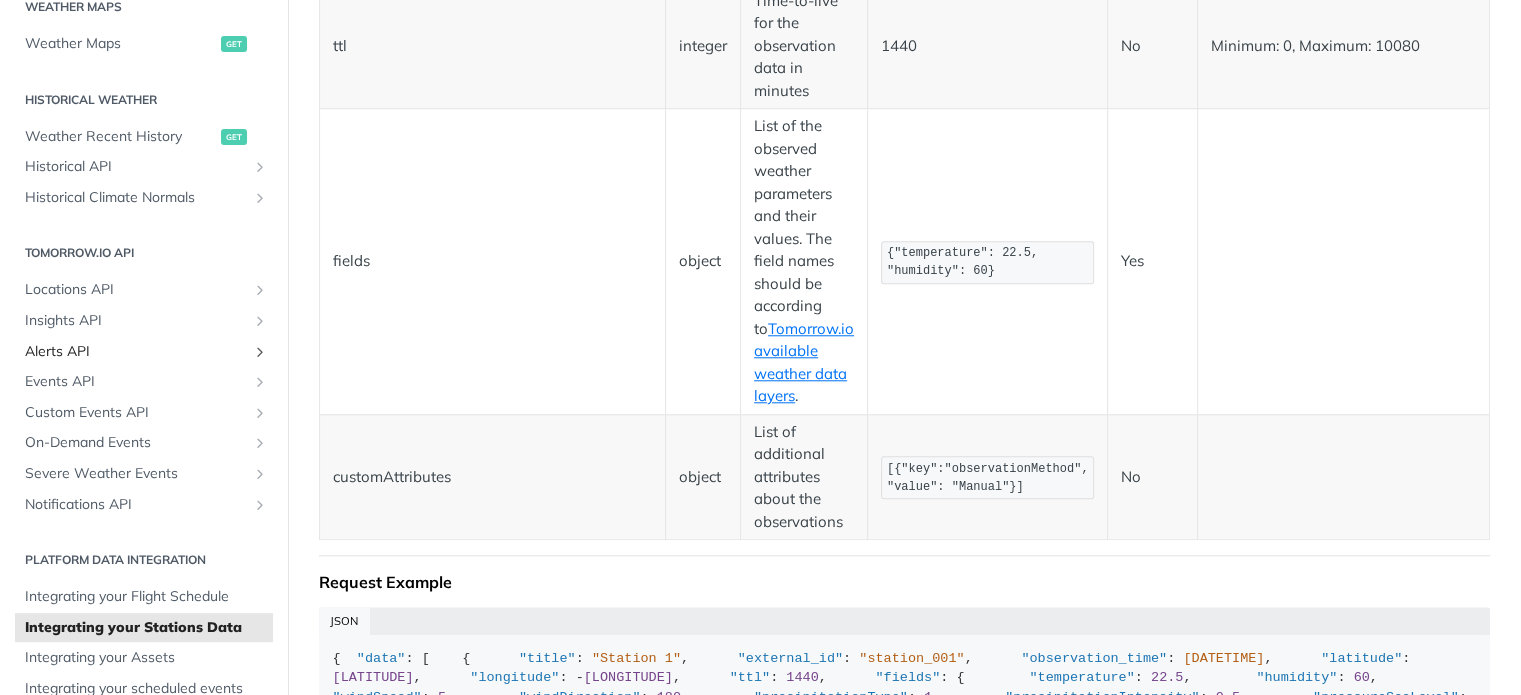 scroll, scrollTop: 729, scrollLeft: 0, axis: vertical 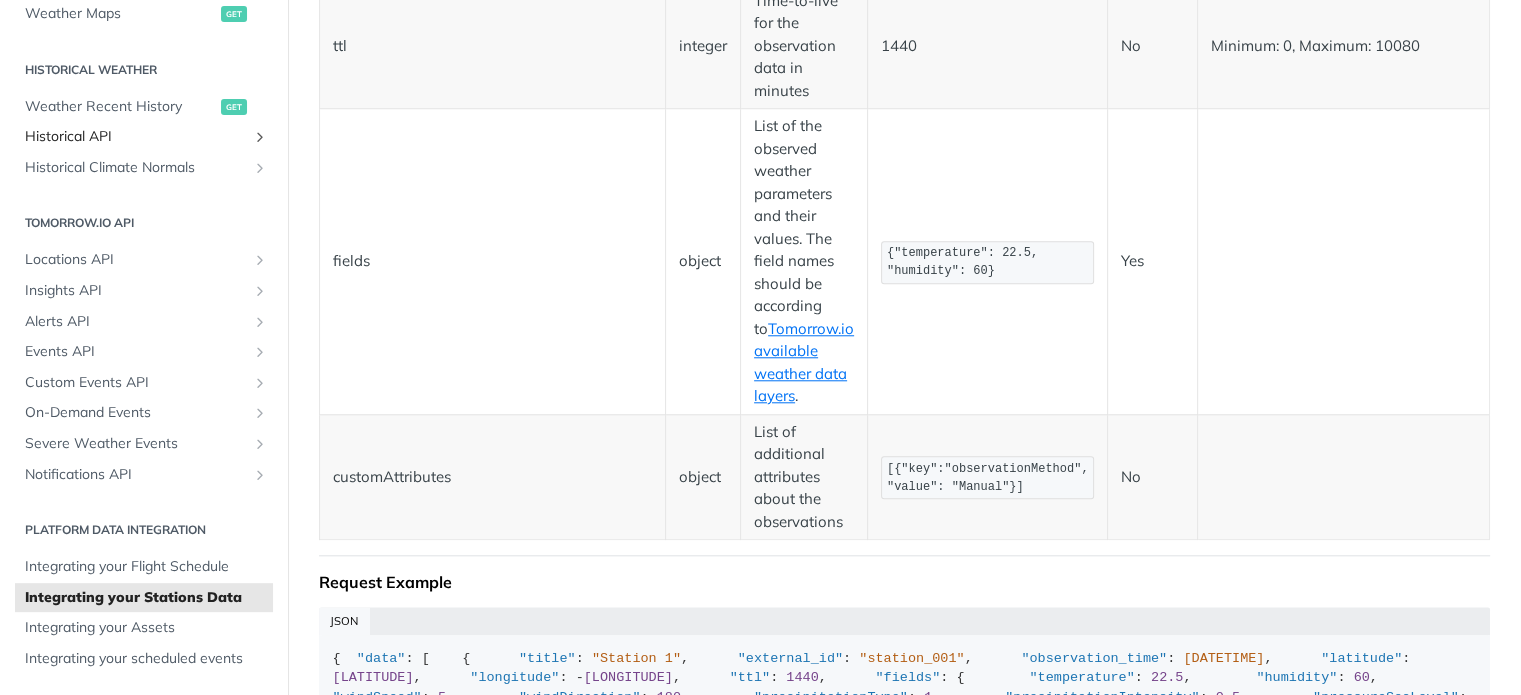 click at bounding box center [260, 137] 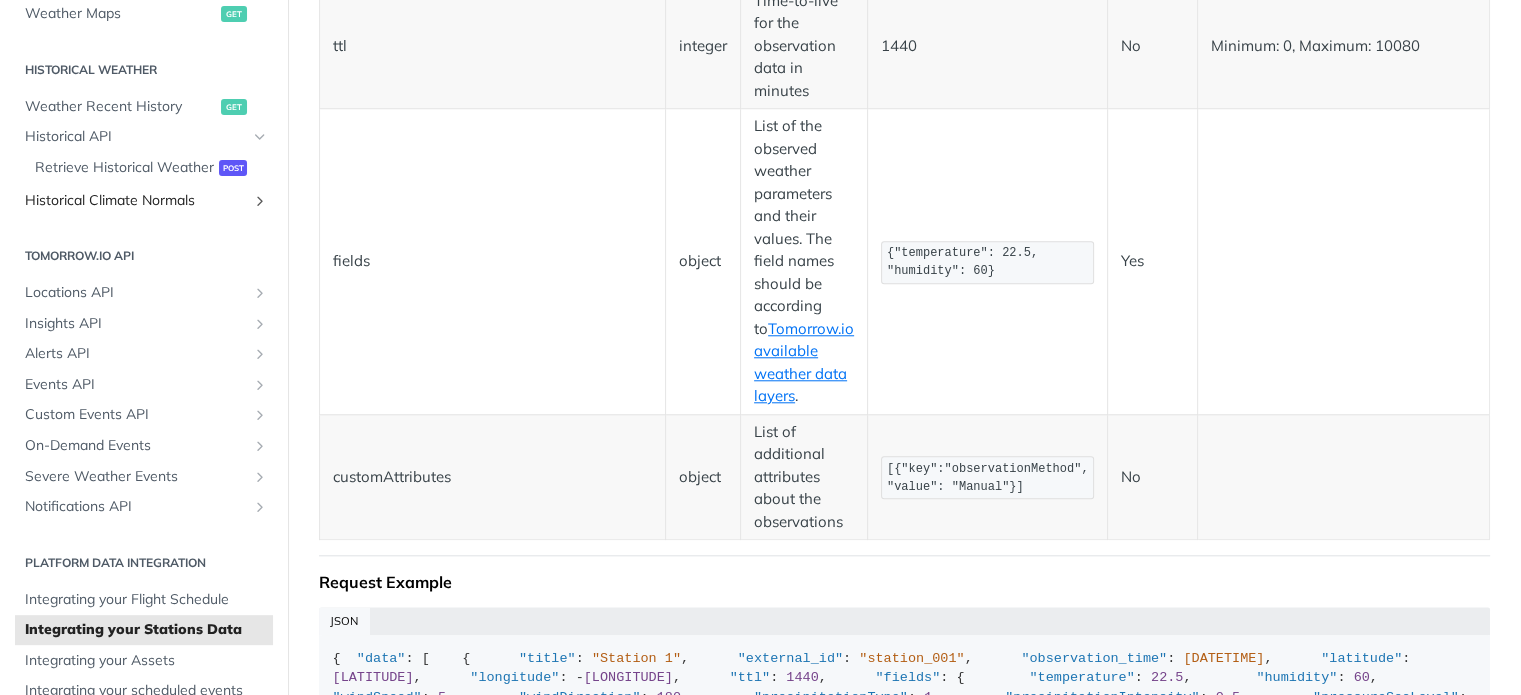 click at bounding box center [260, 201] 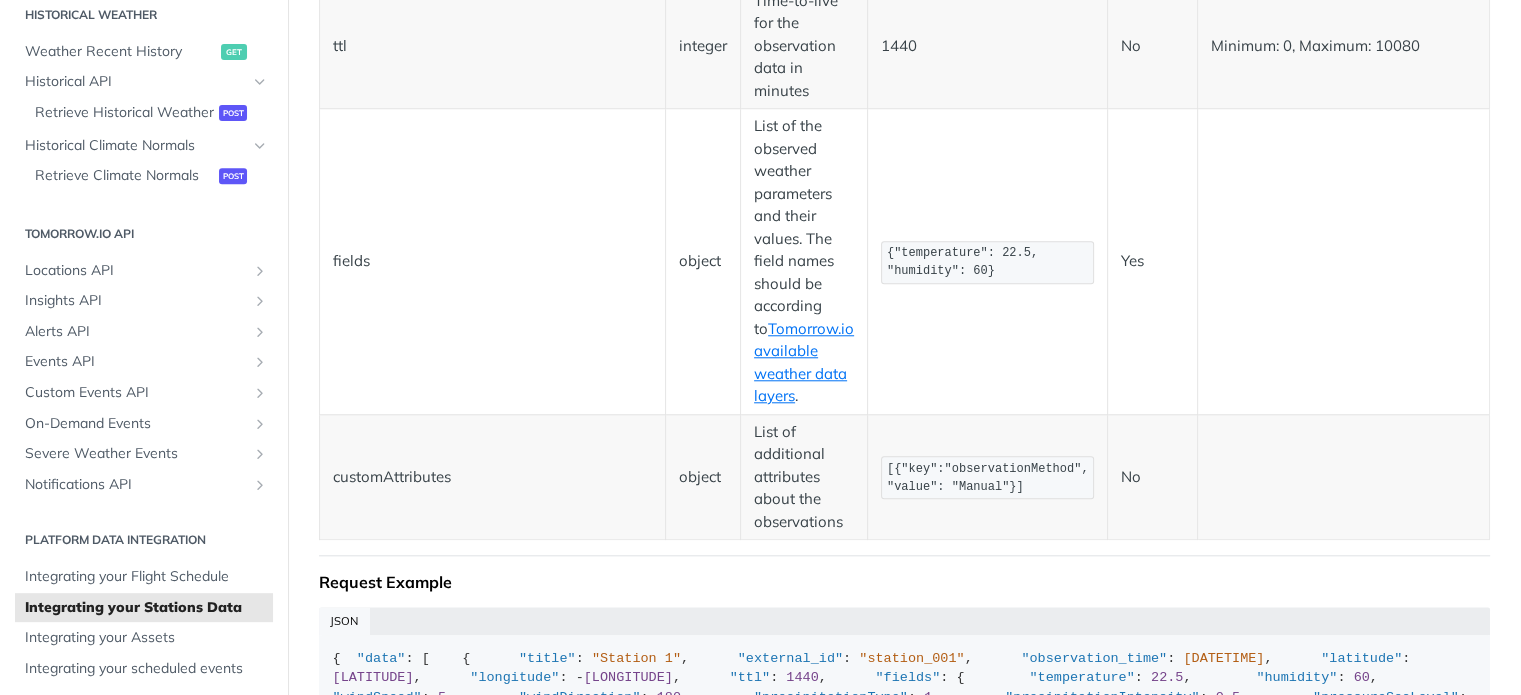 scroll, scrollTop: 833, scrollLeft: 0, axis: vertical 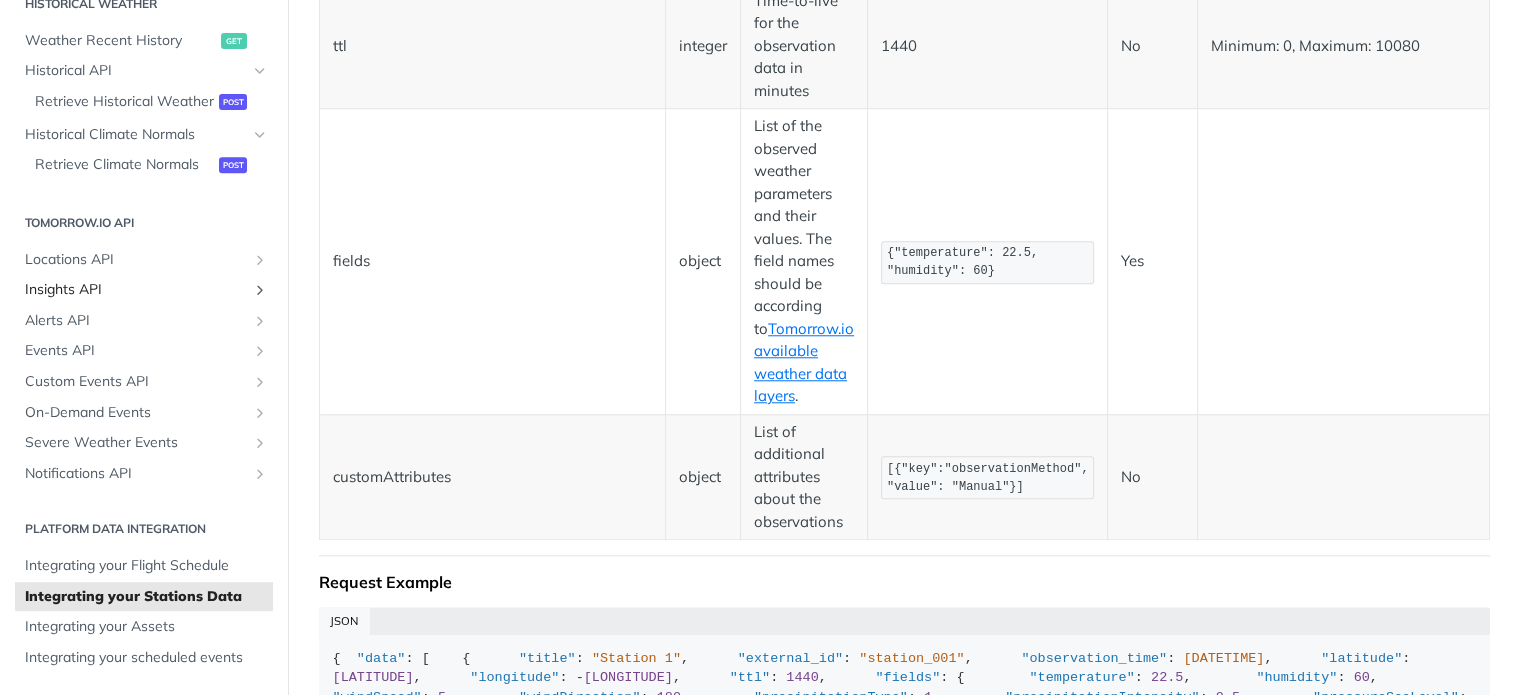 click at bounding box center [260, 290] 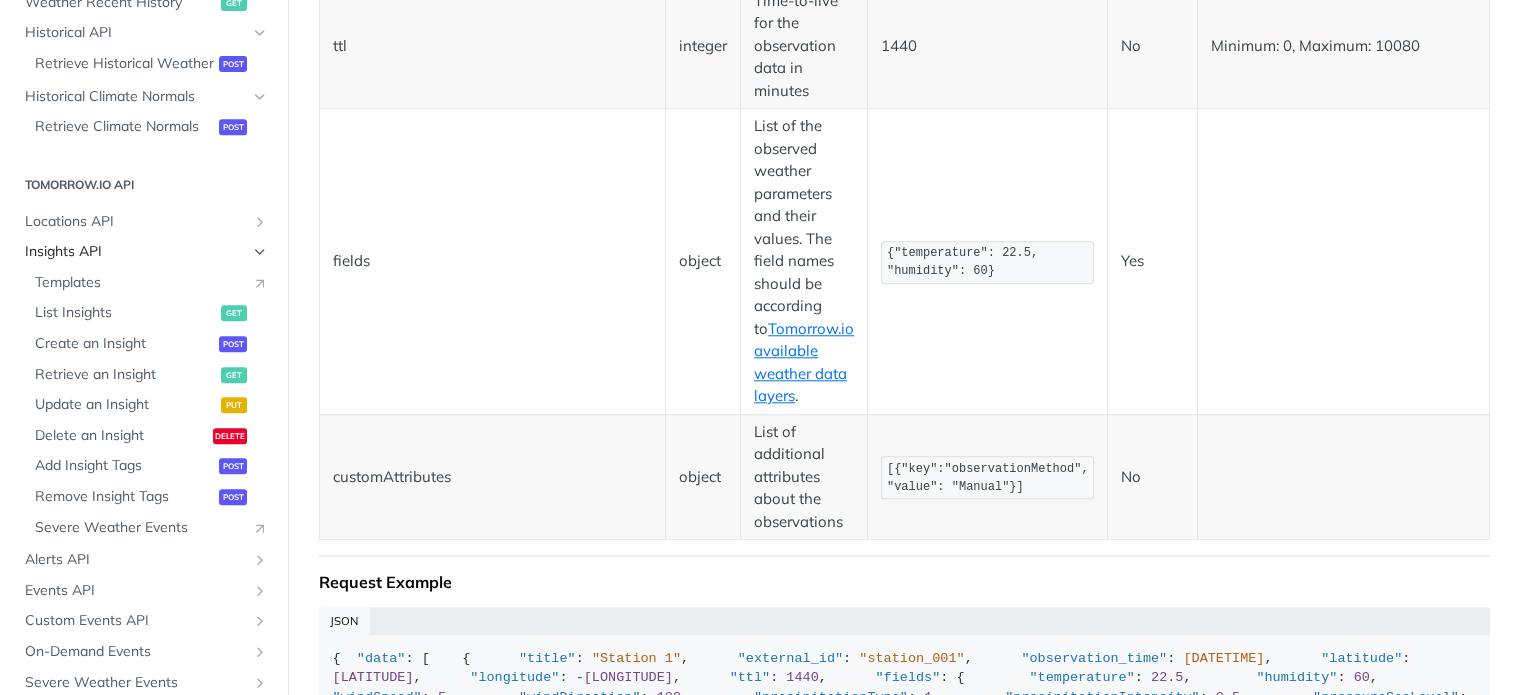 click on "Insights API" at bounding box center (144, 252) 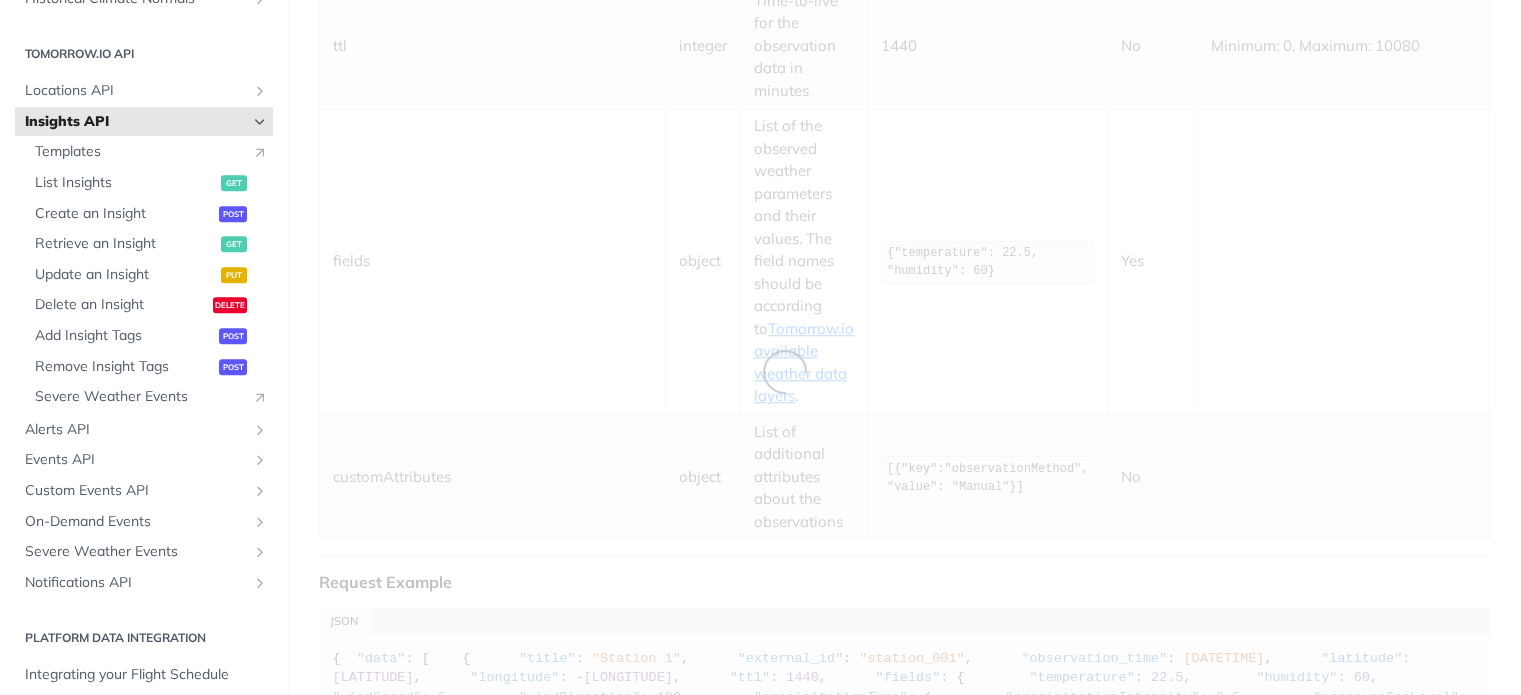 scroll, scrollTop: 768, scrollLeft: 0, axis: vertical 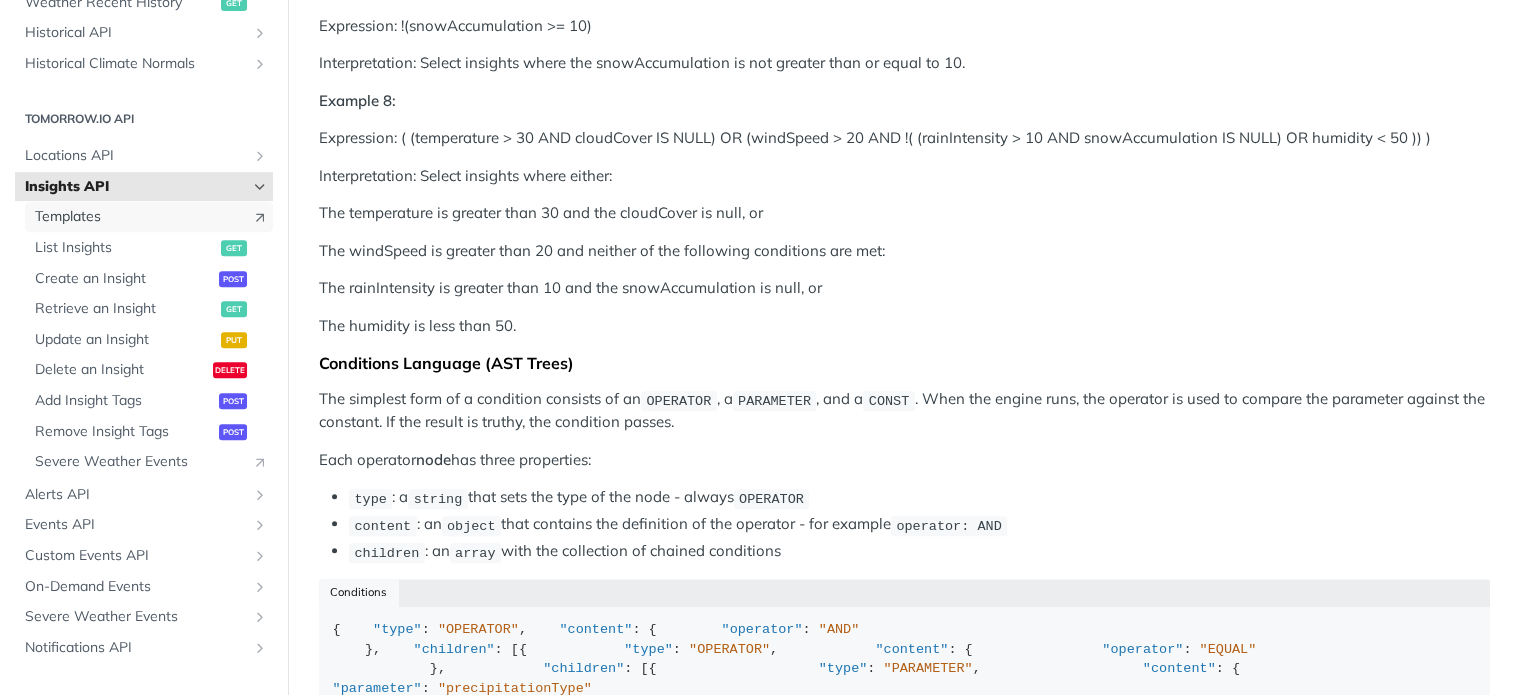 click at bounding box center (260, 217) 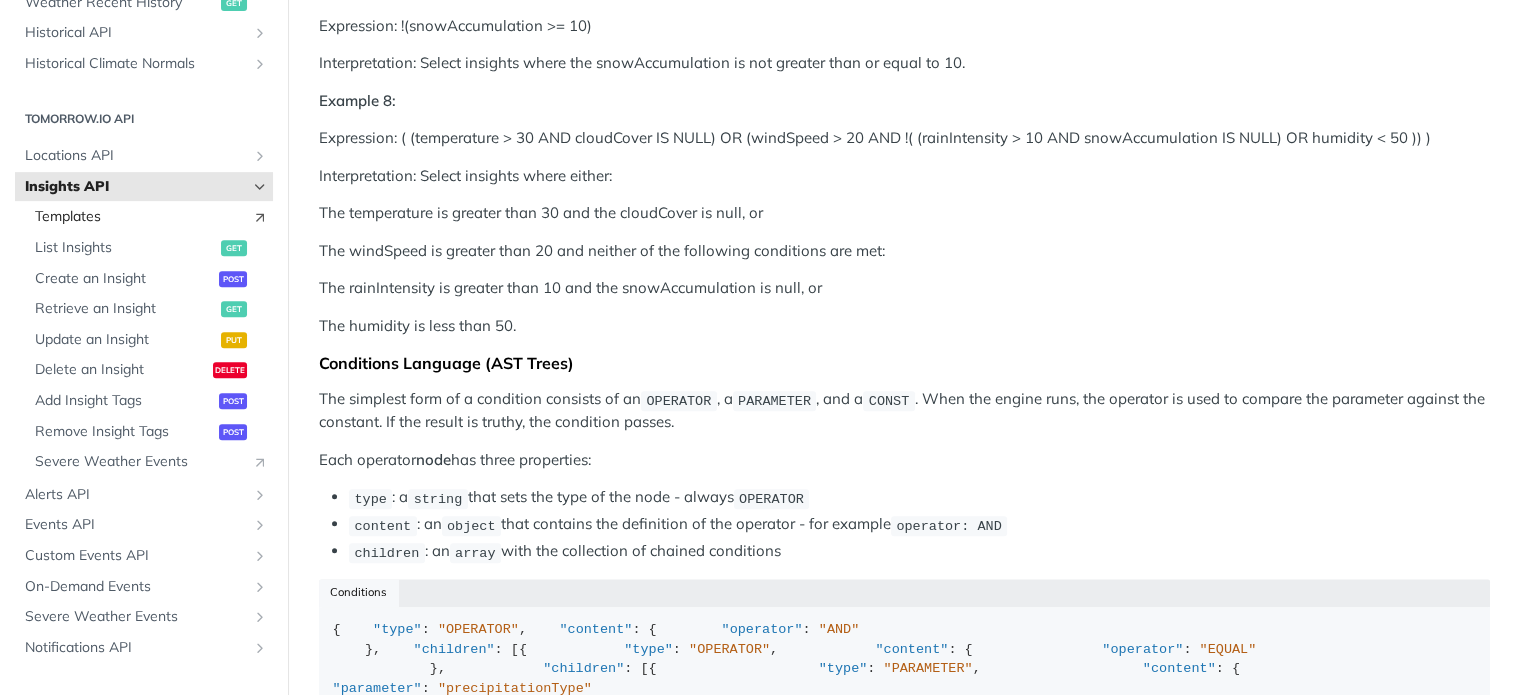 click at bounding box center (260, 217) 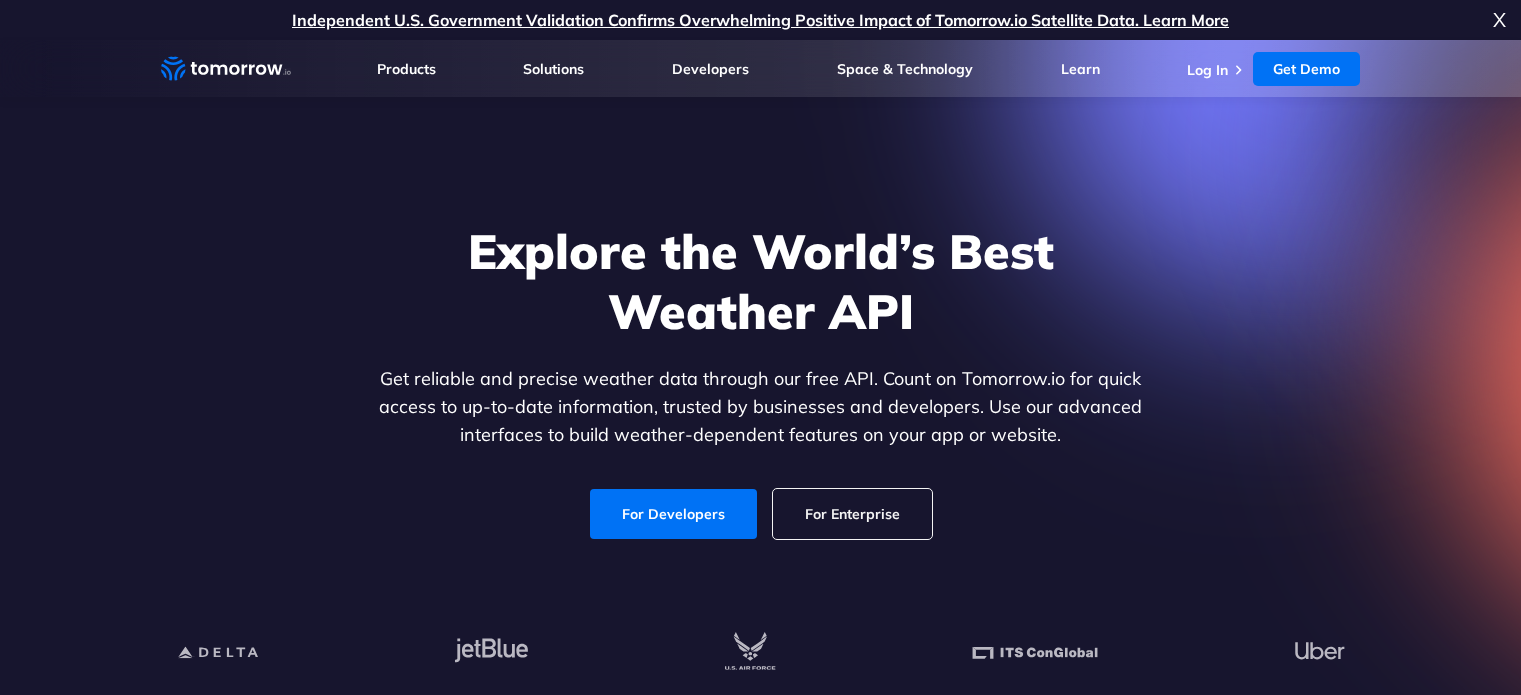 scroll, scrollTop: 0, scrollLeft: 0, axis: both 